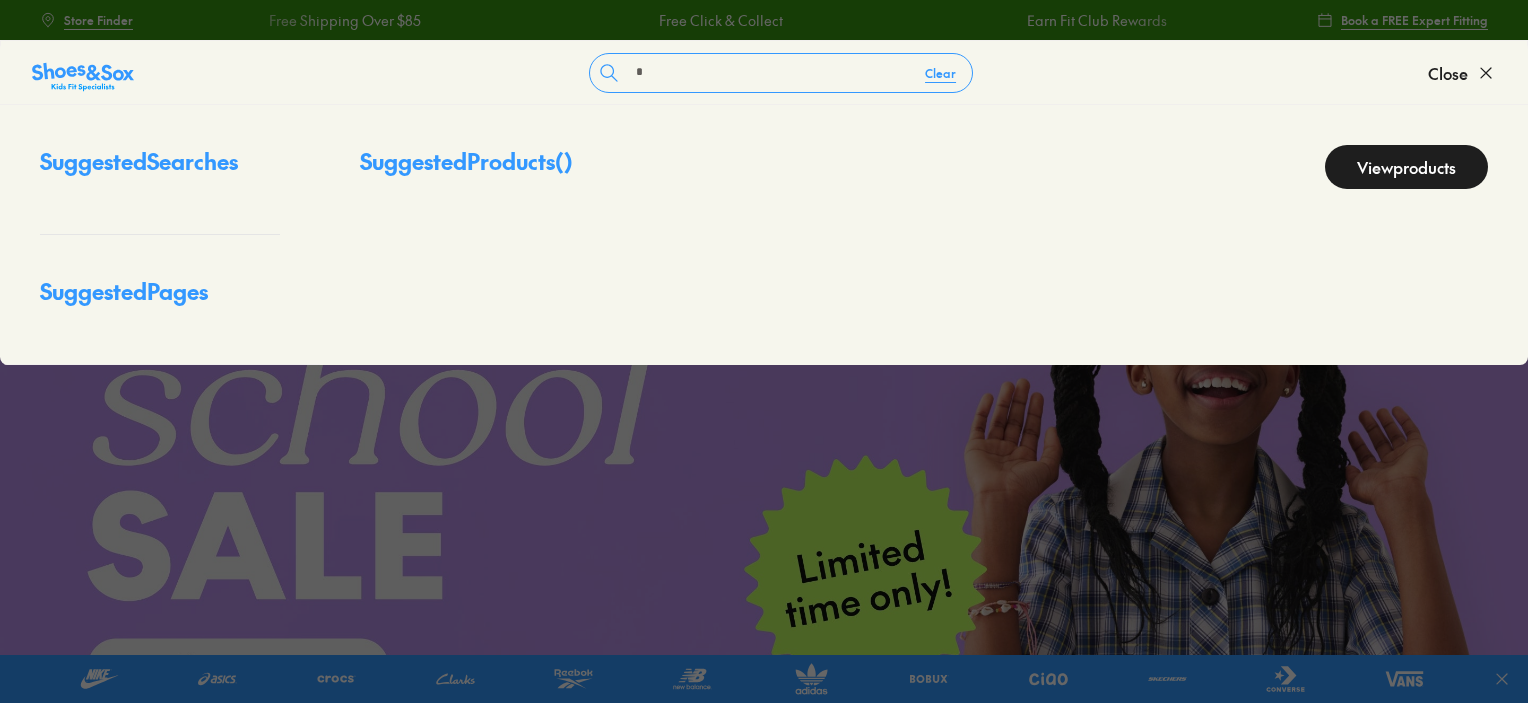 scroll, scrollTop: 0, scrollLeft: 0, axis: both 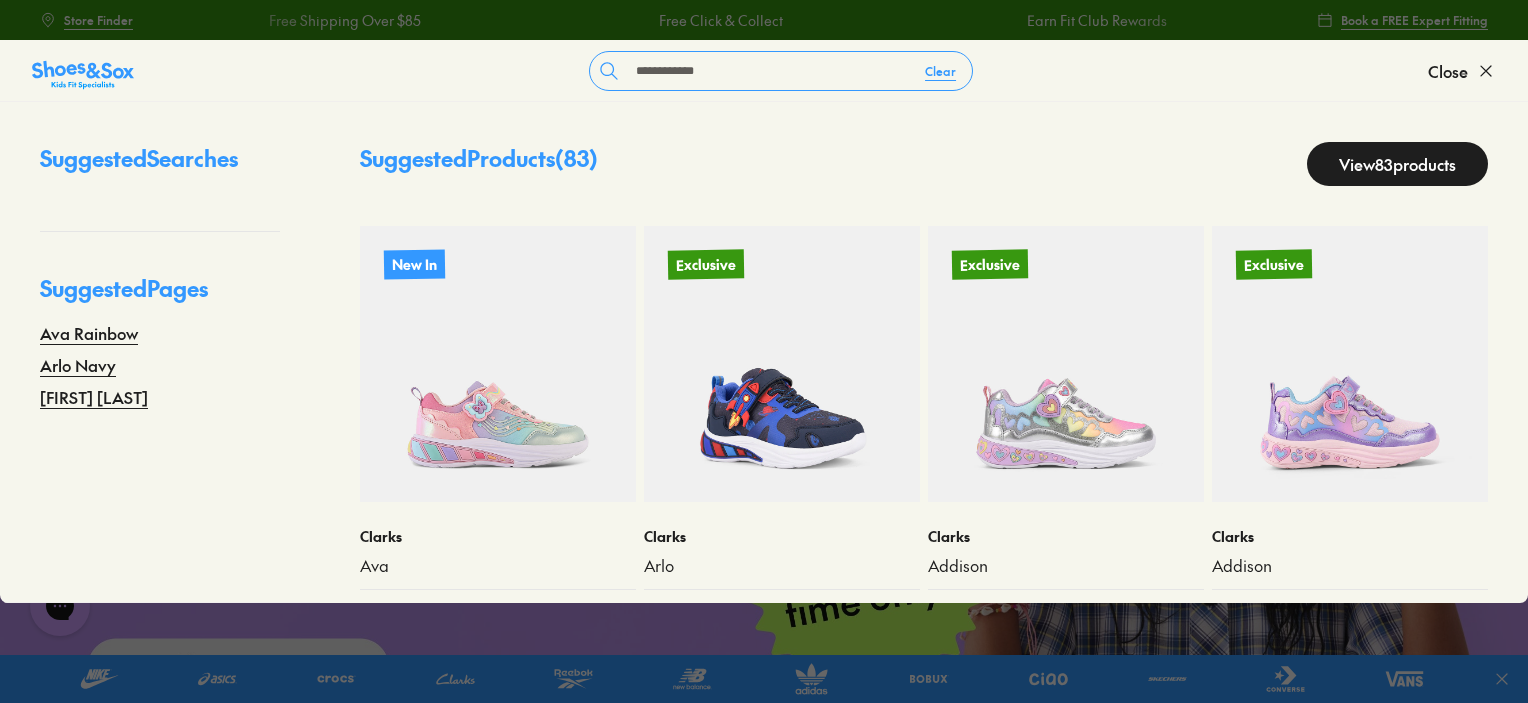 type on "**********" 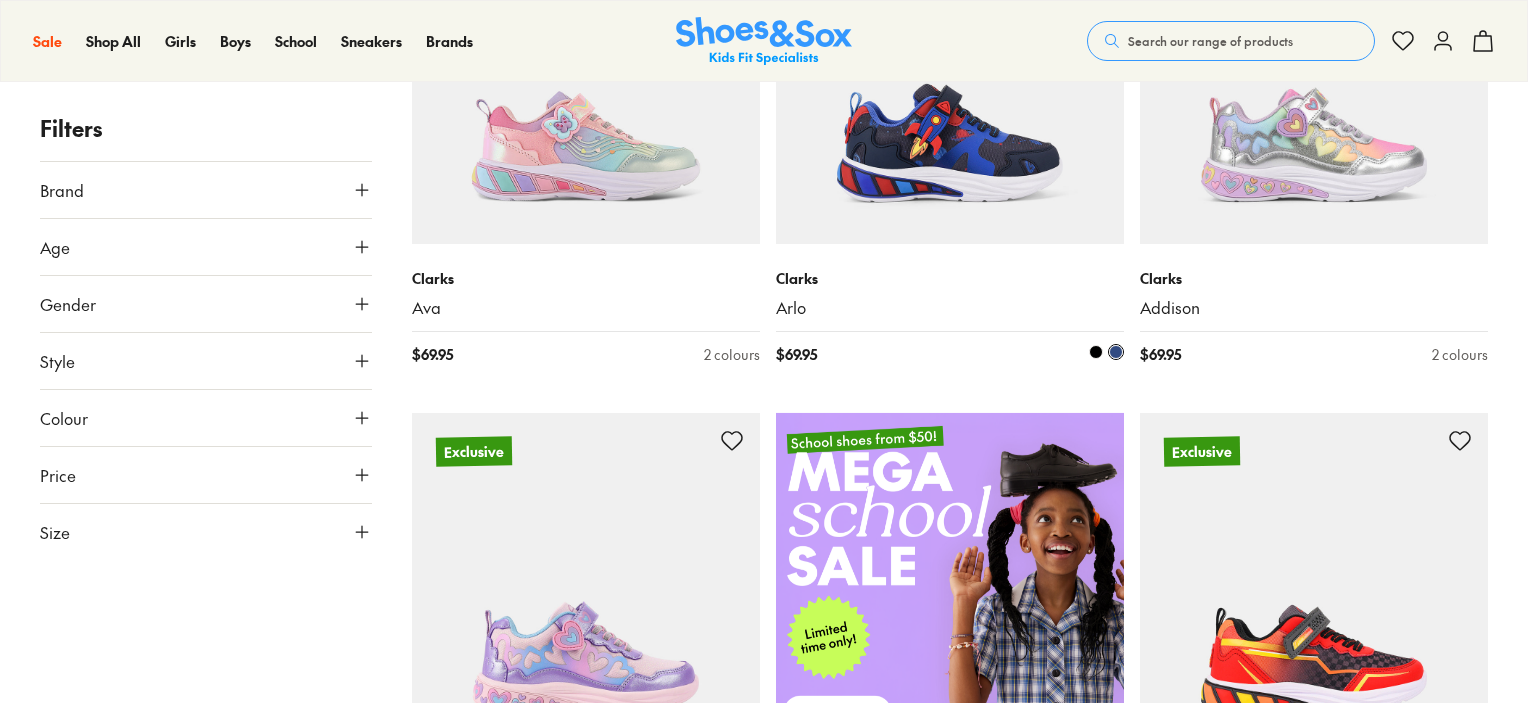 scroll, scrollTop: 1100, scrollLeft: 0, axis: vertical 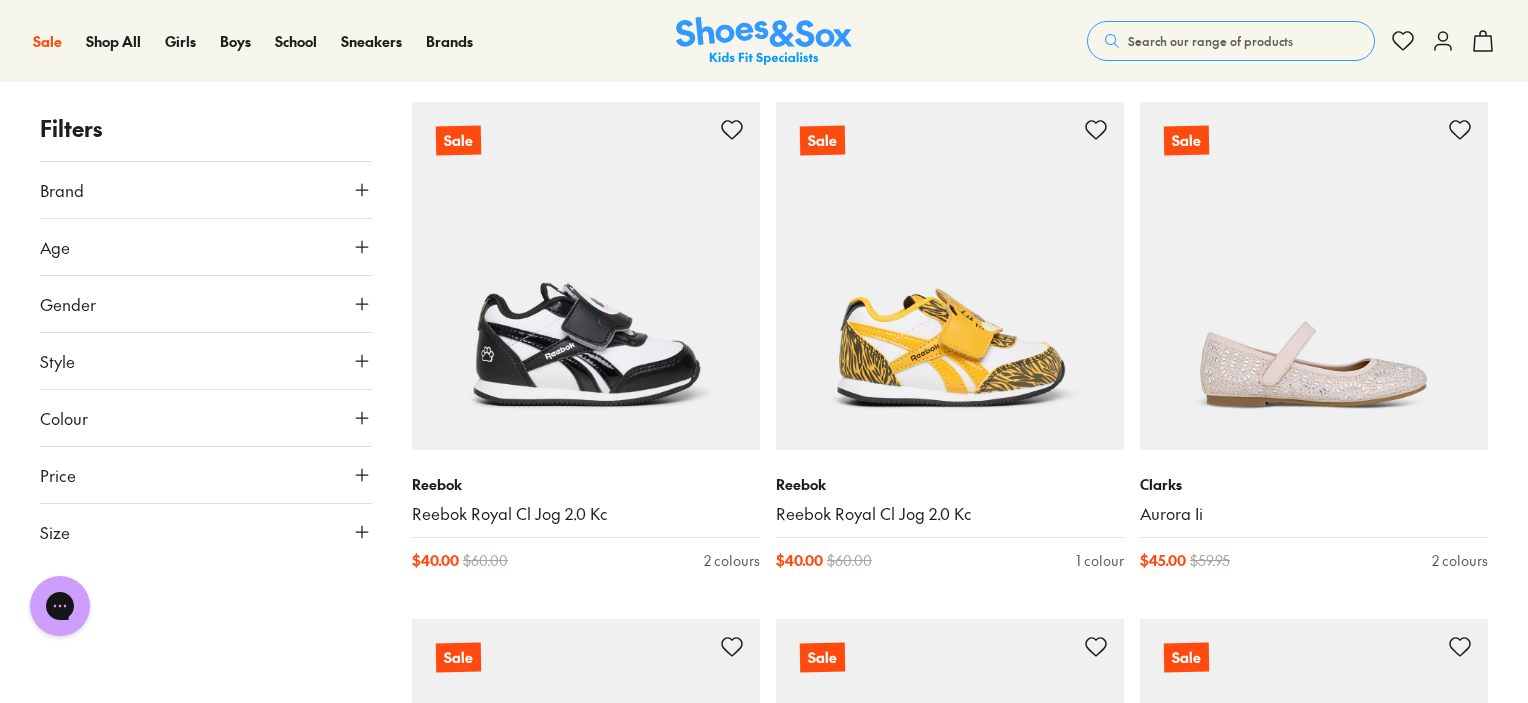 click on "Search our range of products" at bounding box center (1231, 41) 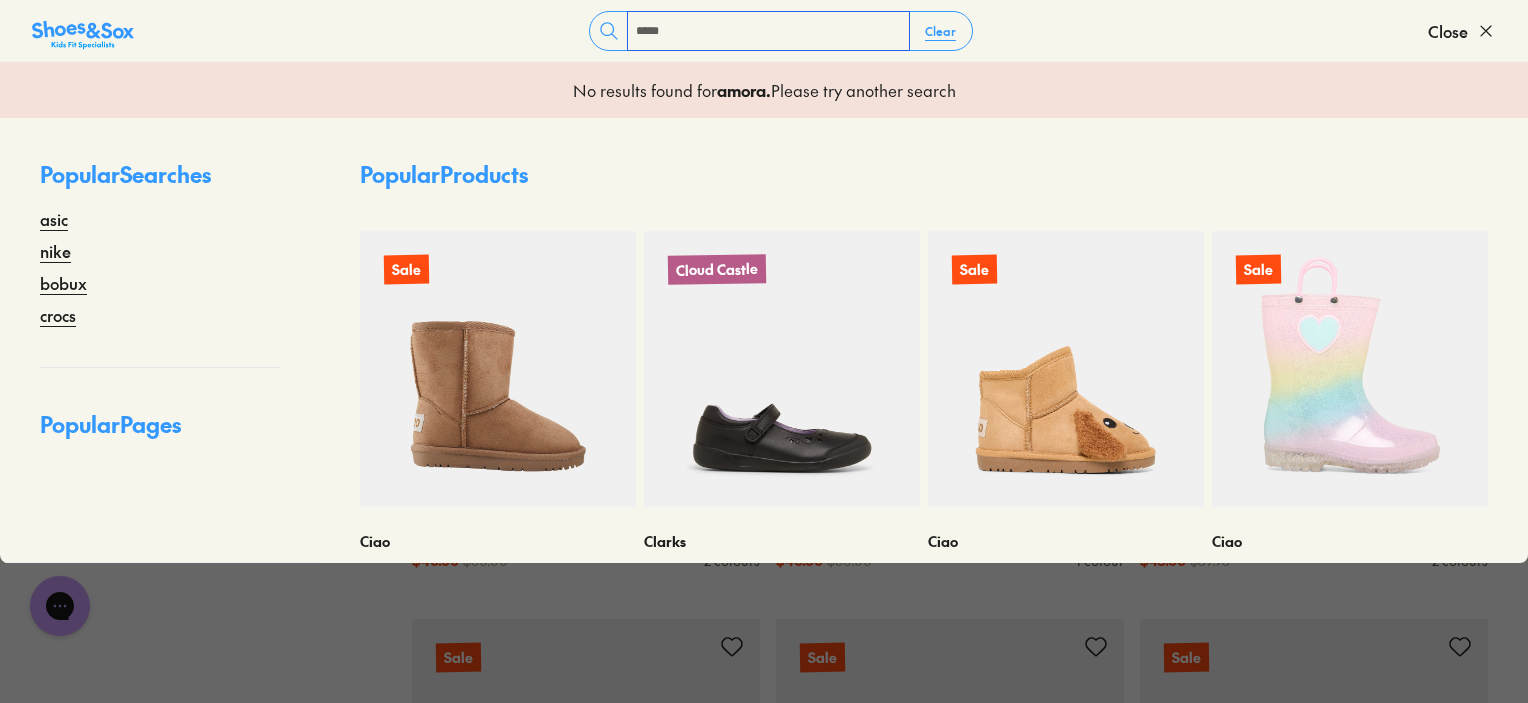type on "*****" 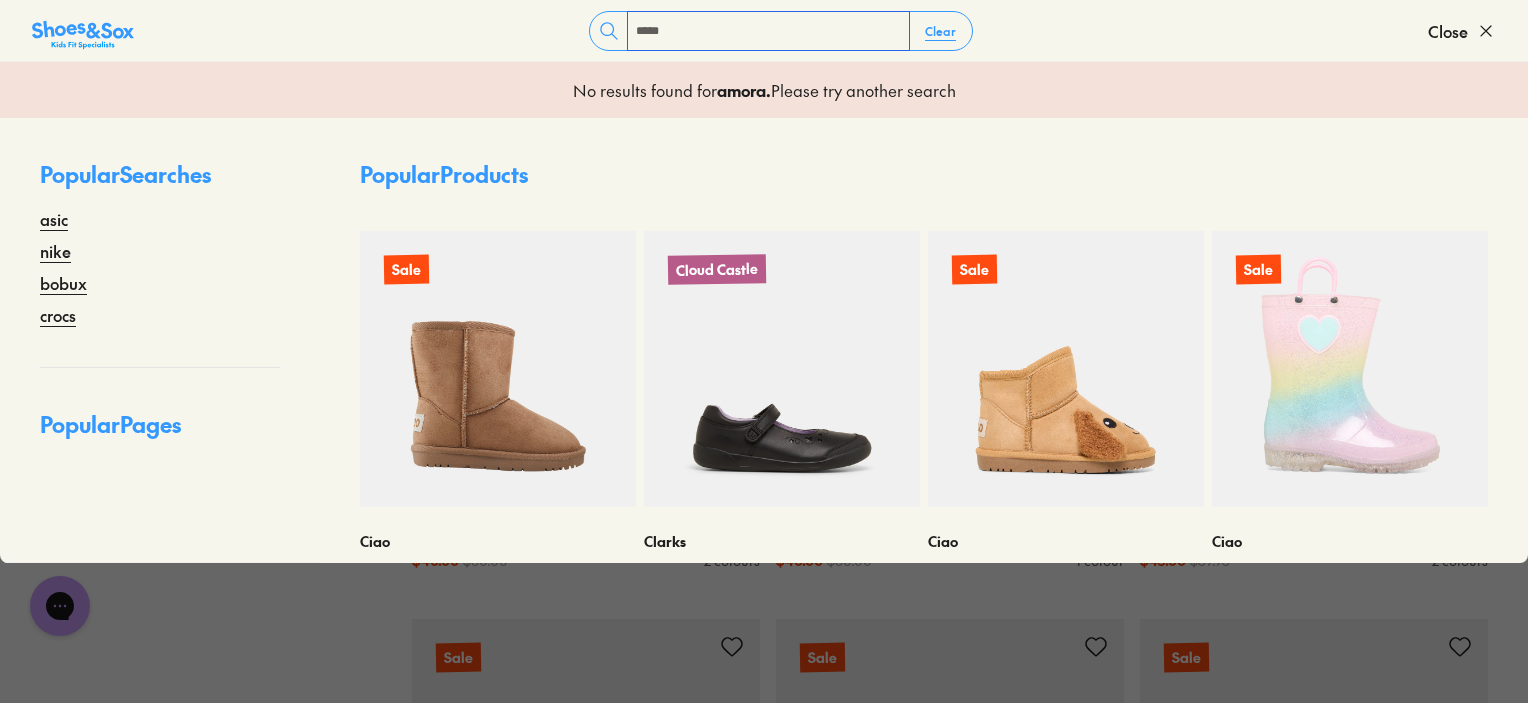 click on "*****" at bounding box center (768, 31) 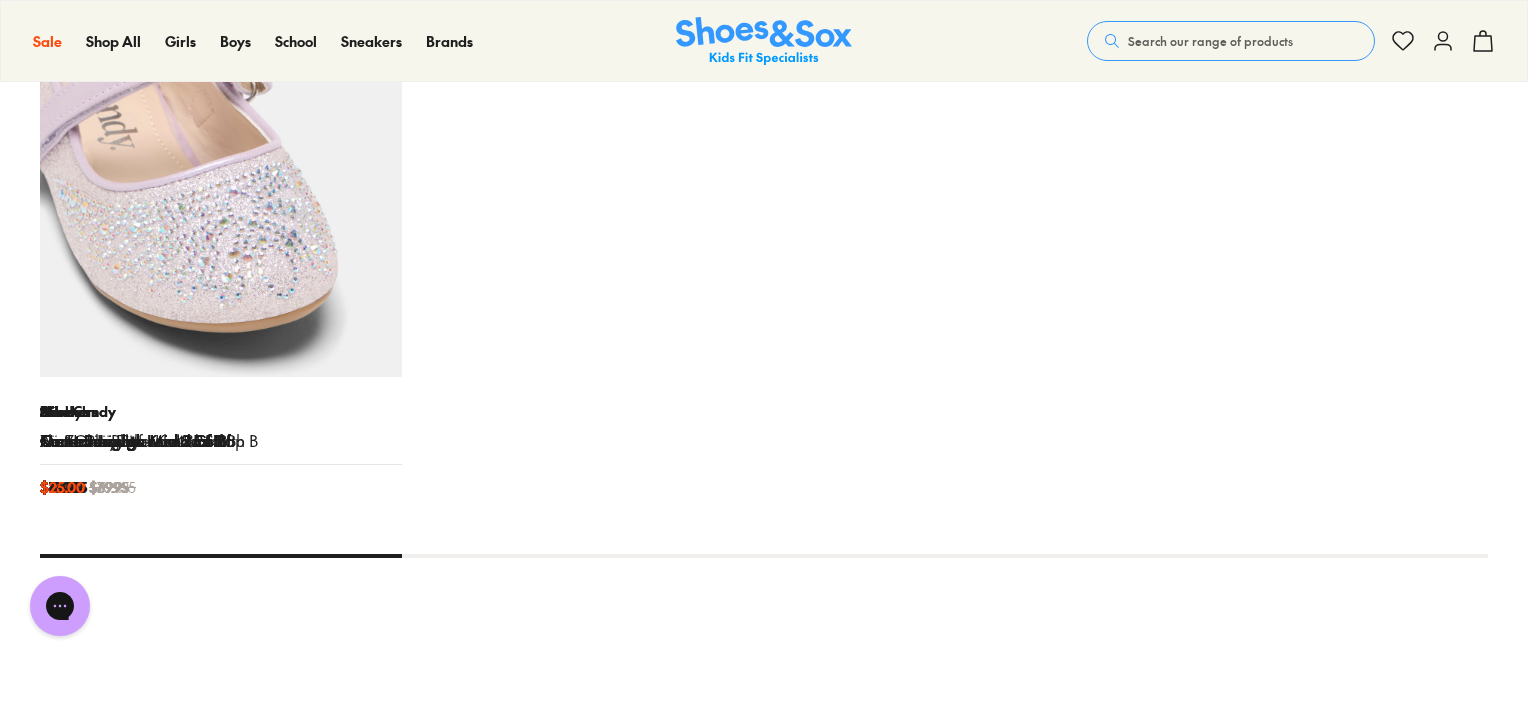 scroll, scrollTop: 0, scrollLeft: 0, axis: both 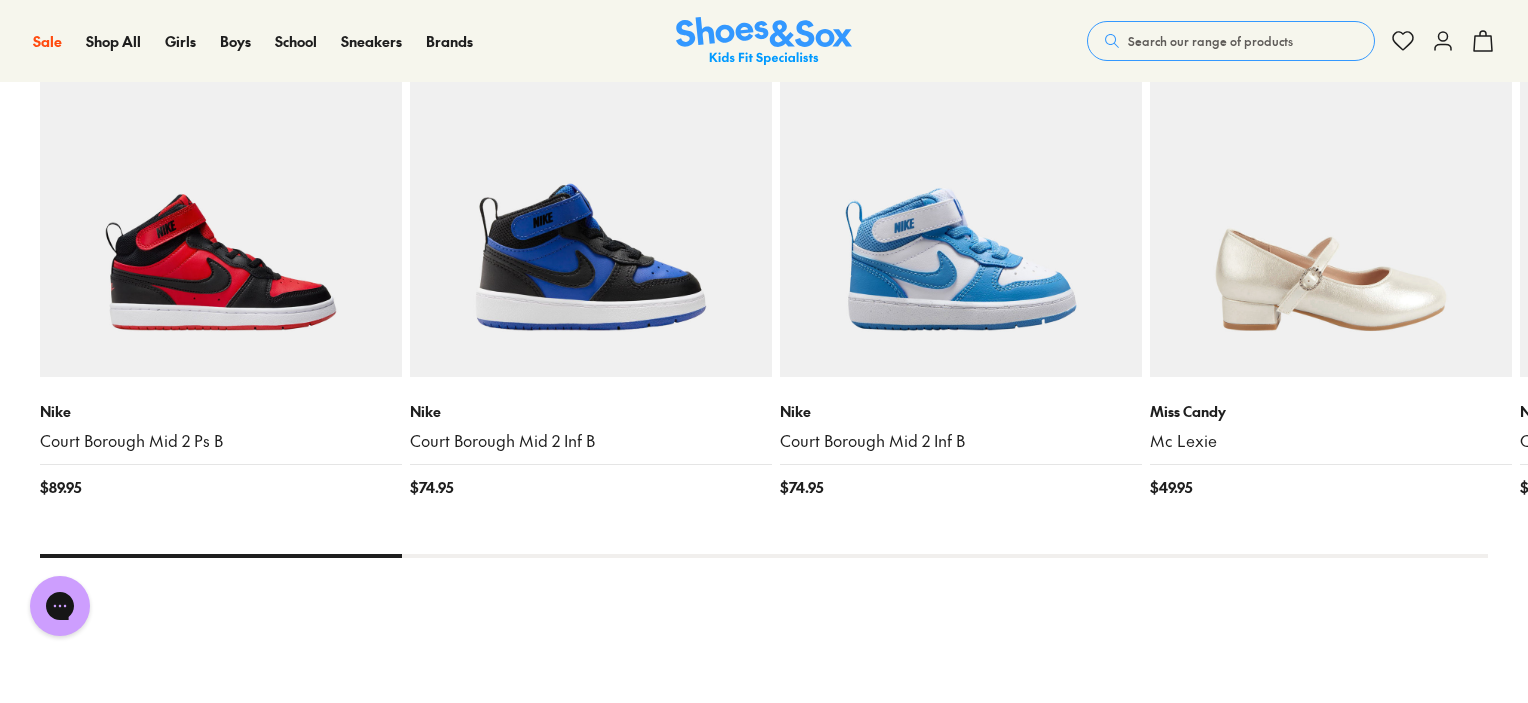 click on "Search our range of products" at bounding box center (1210, 41) 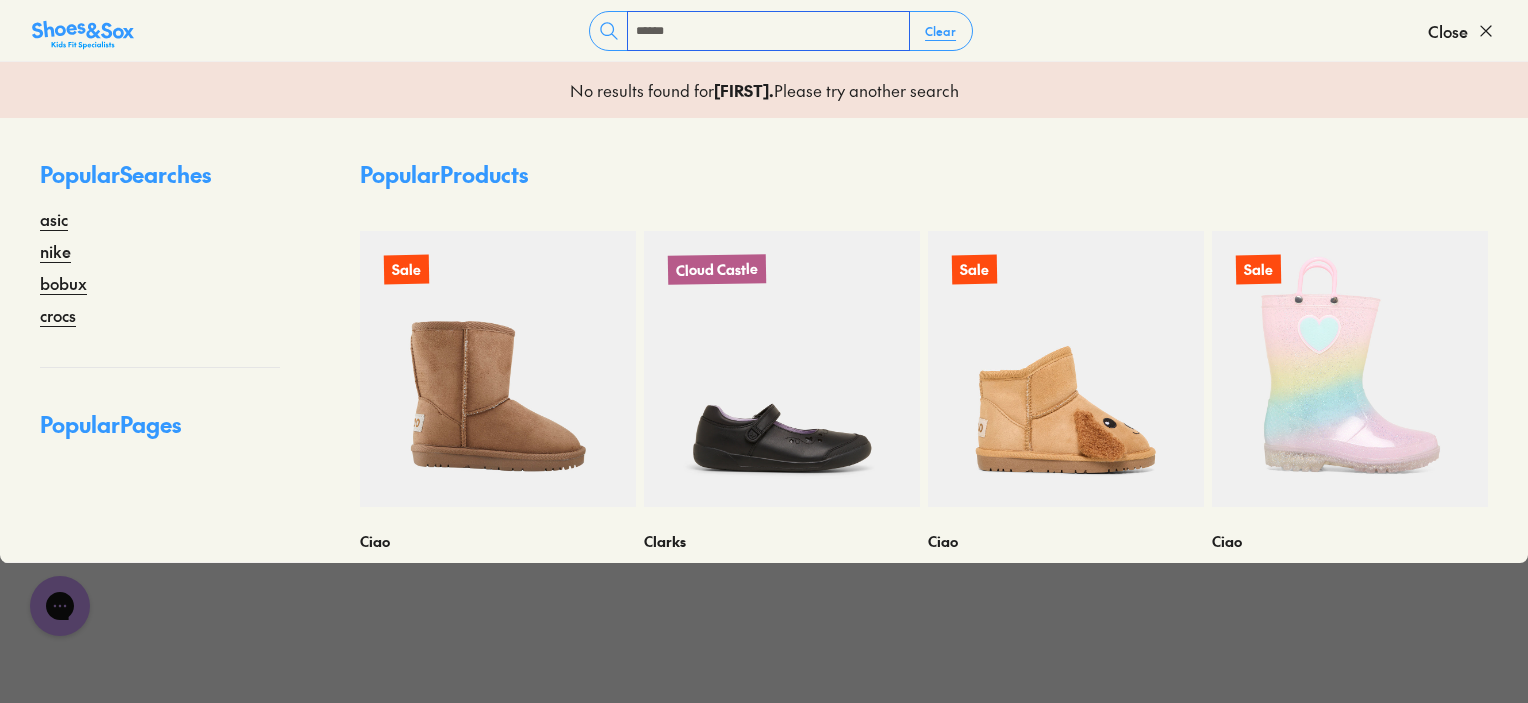 type on "******" 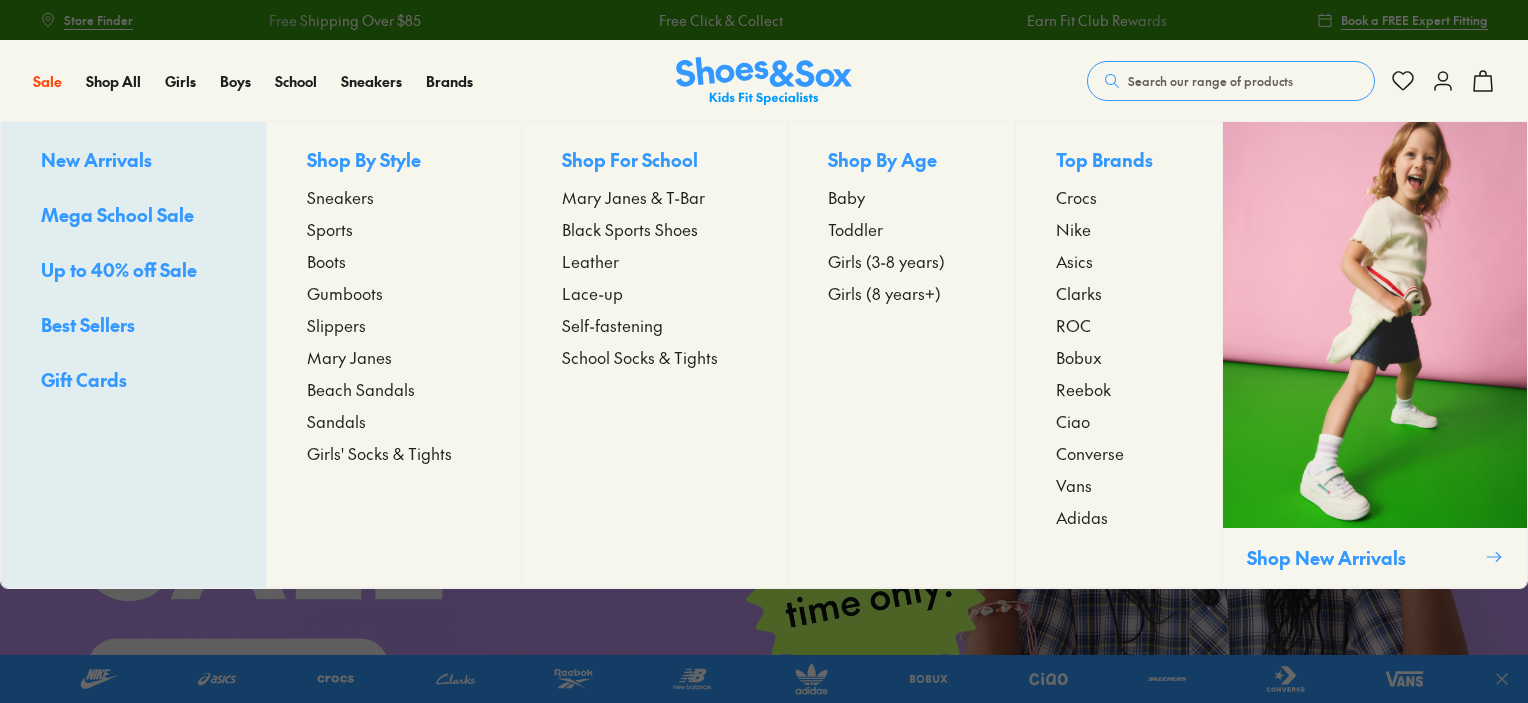 scroll, scrollTop: 0, scrollLeft: 0, axis: both 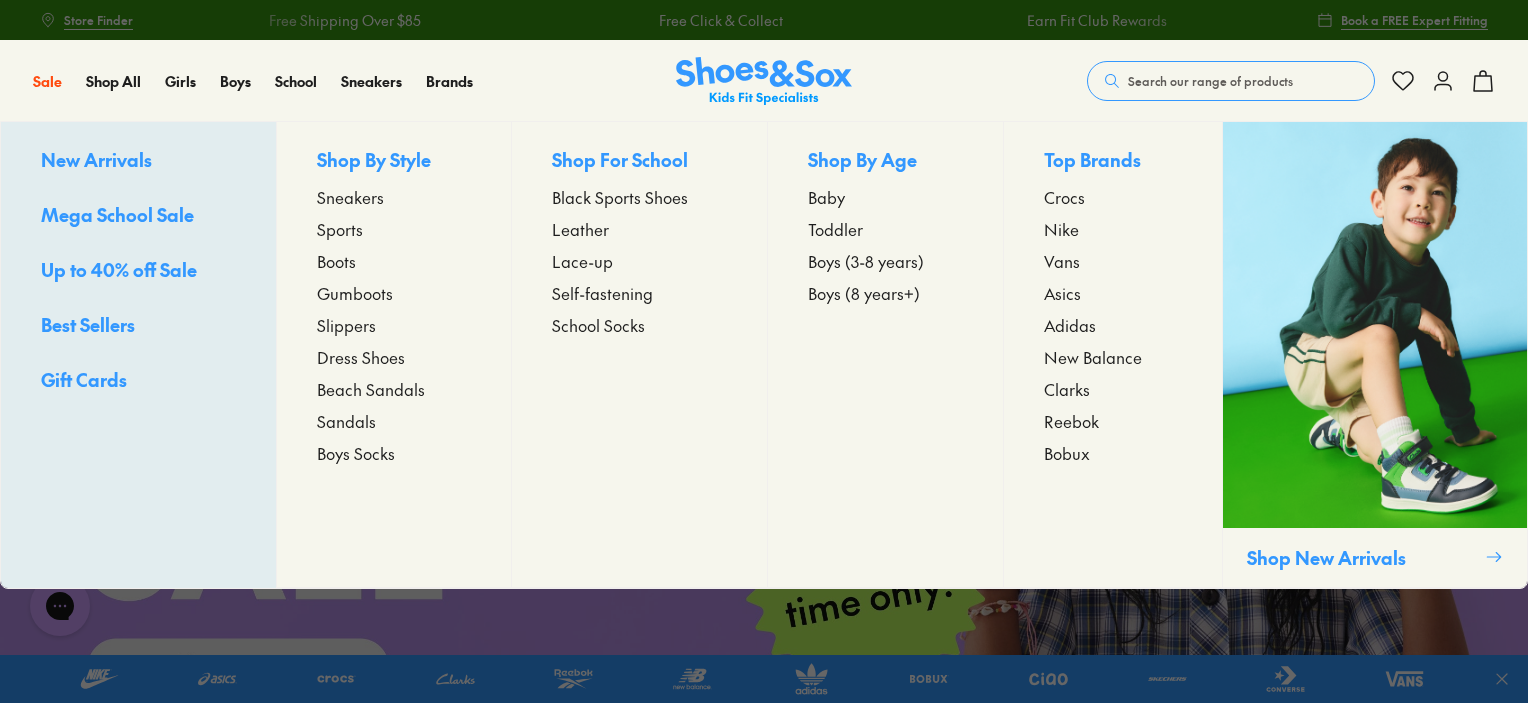 click on "Boys (8 years+)" at bounding box center [864, 293] 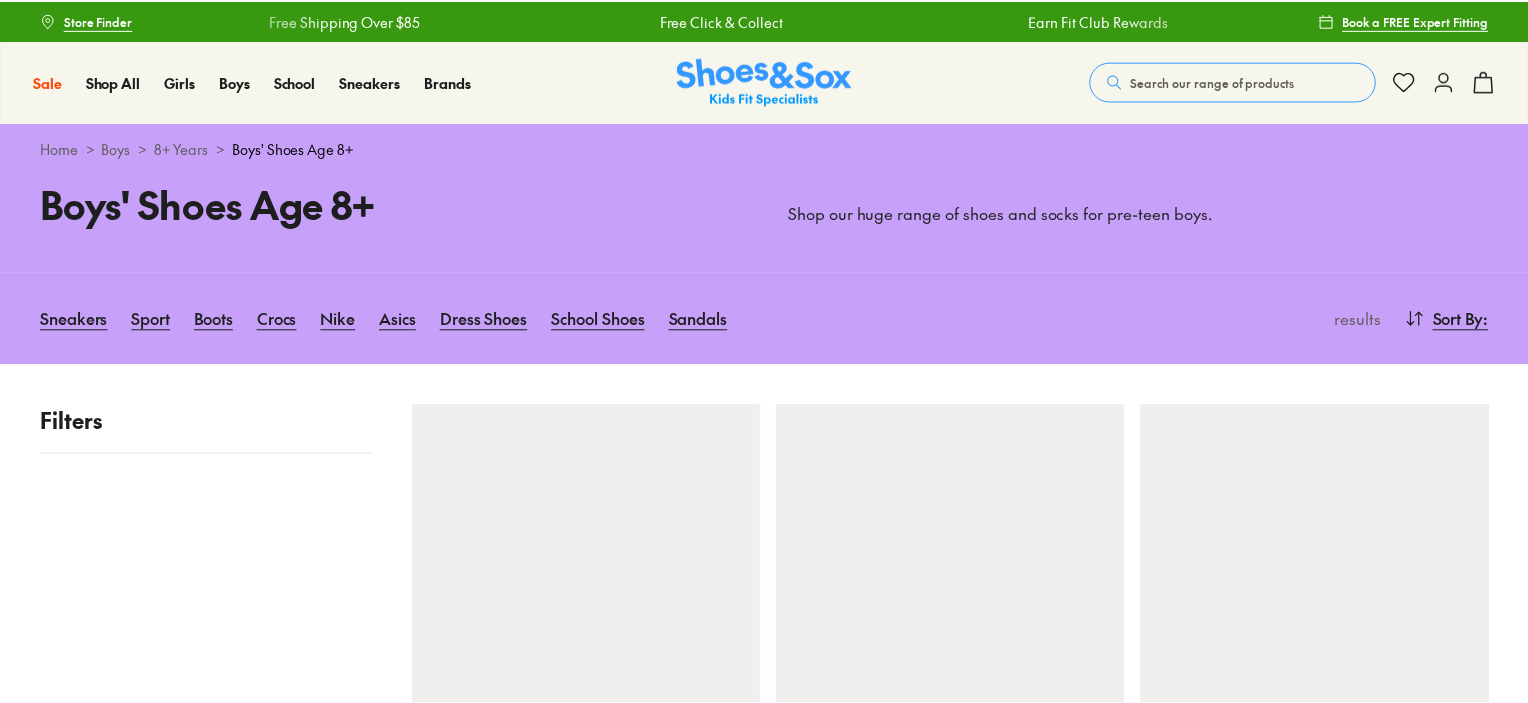 scroll, scrollTop: 0, scrollLeft: 0, axis: both 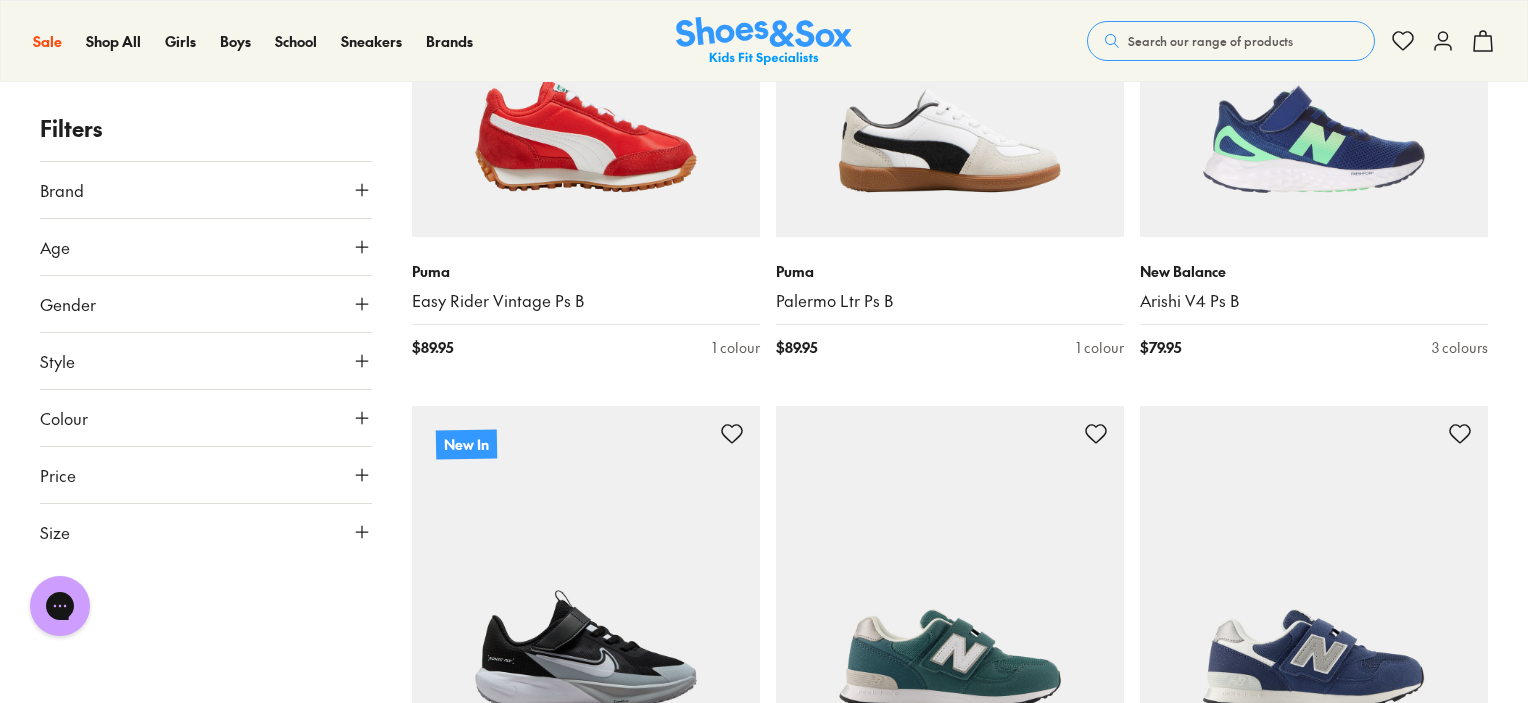 click on "Size" at bounding box center (206, 532) 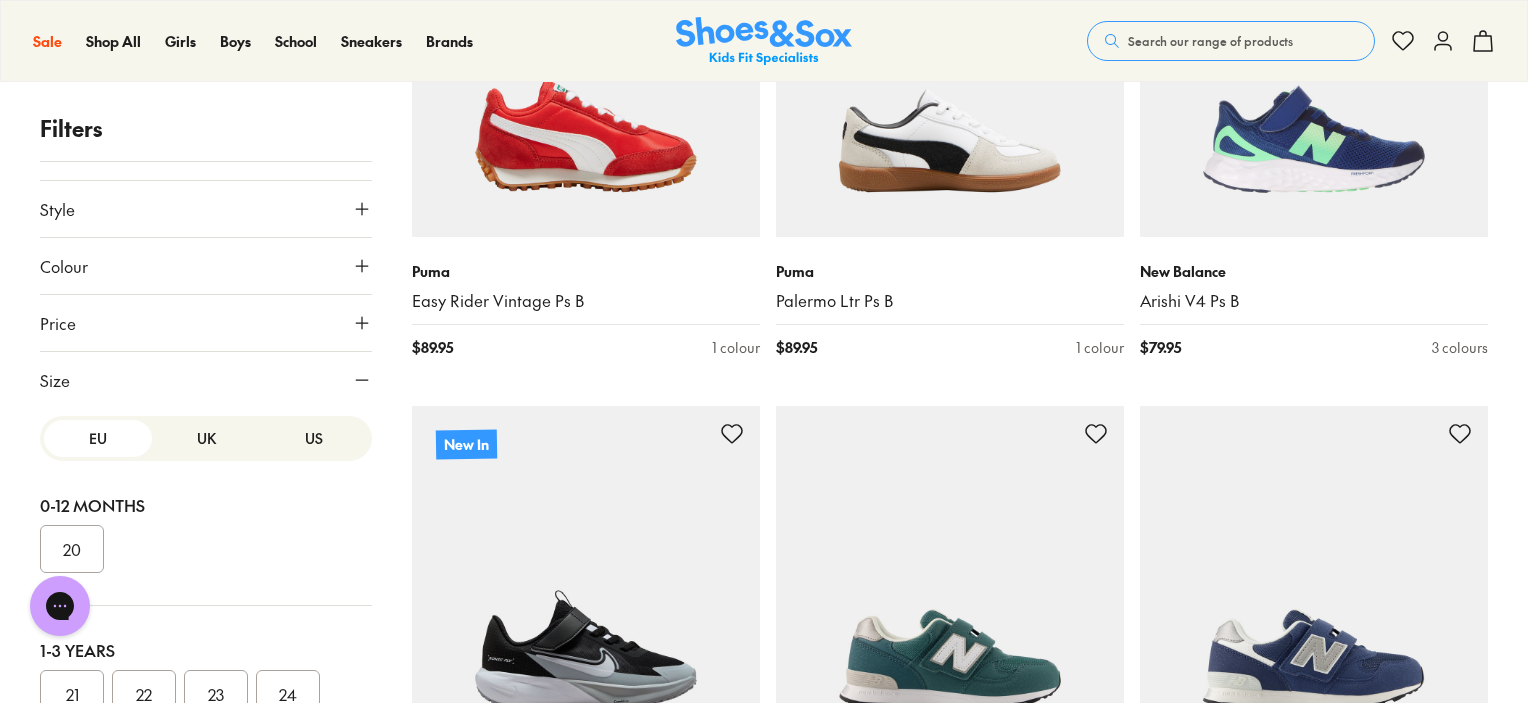 scroll, scrollTop: 239, scrollLeft: 0, axis: vertical 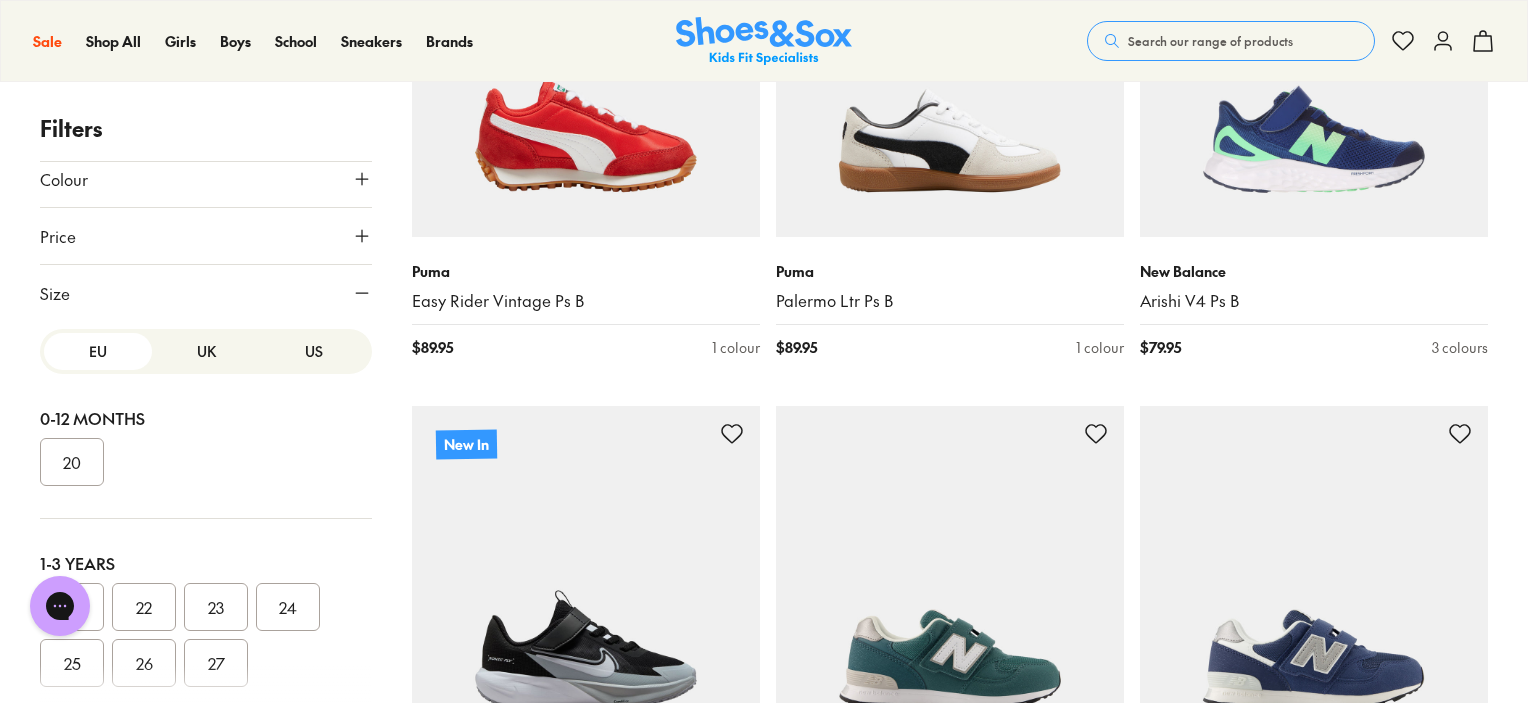 click on "US" at bounding box center [314, 351] 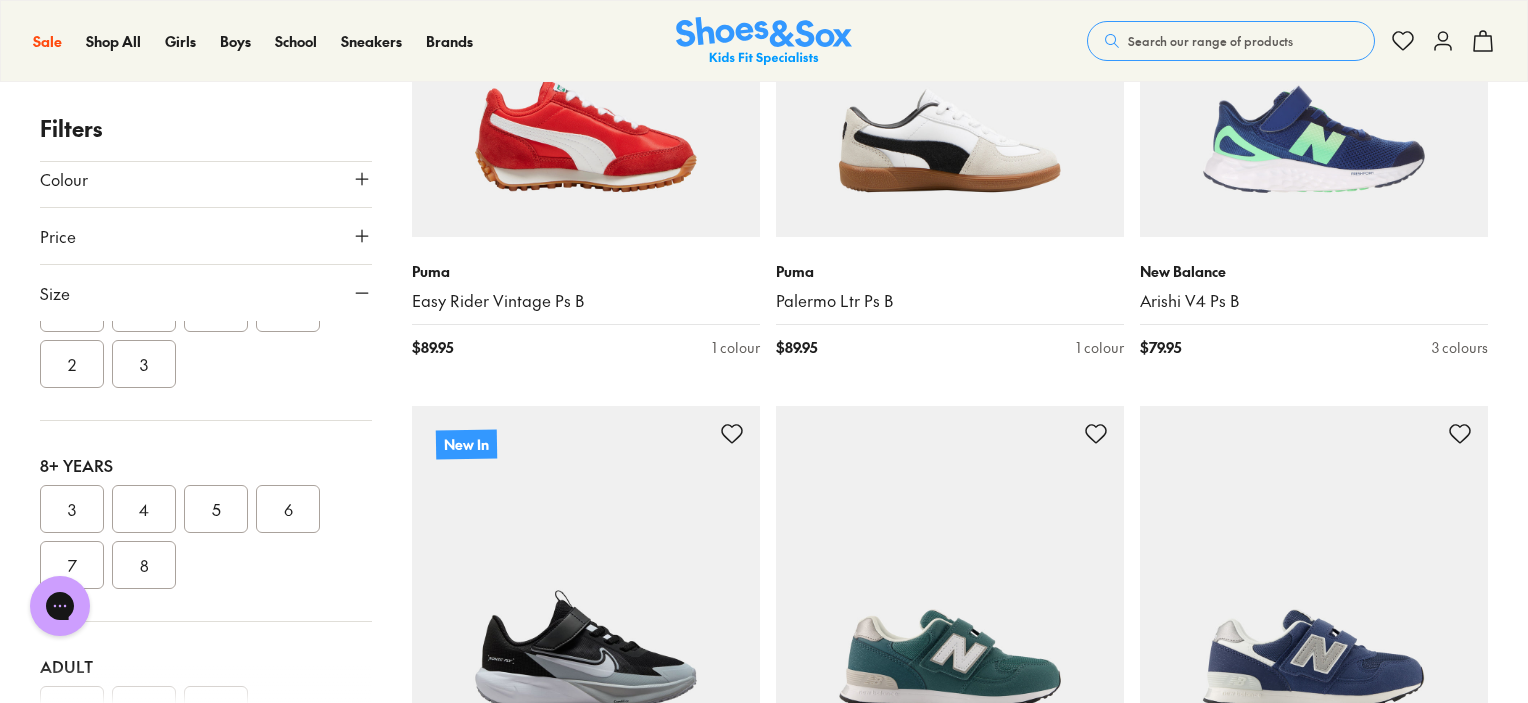 scroll, scrollTop: 608, scrollLeft: 0, axis: vertical 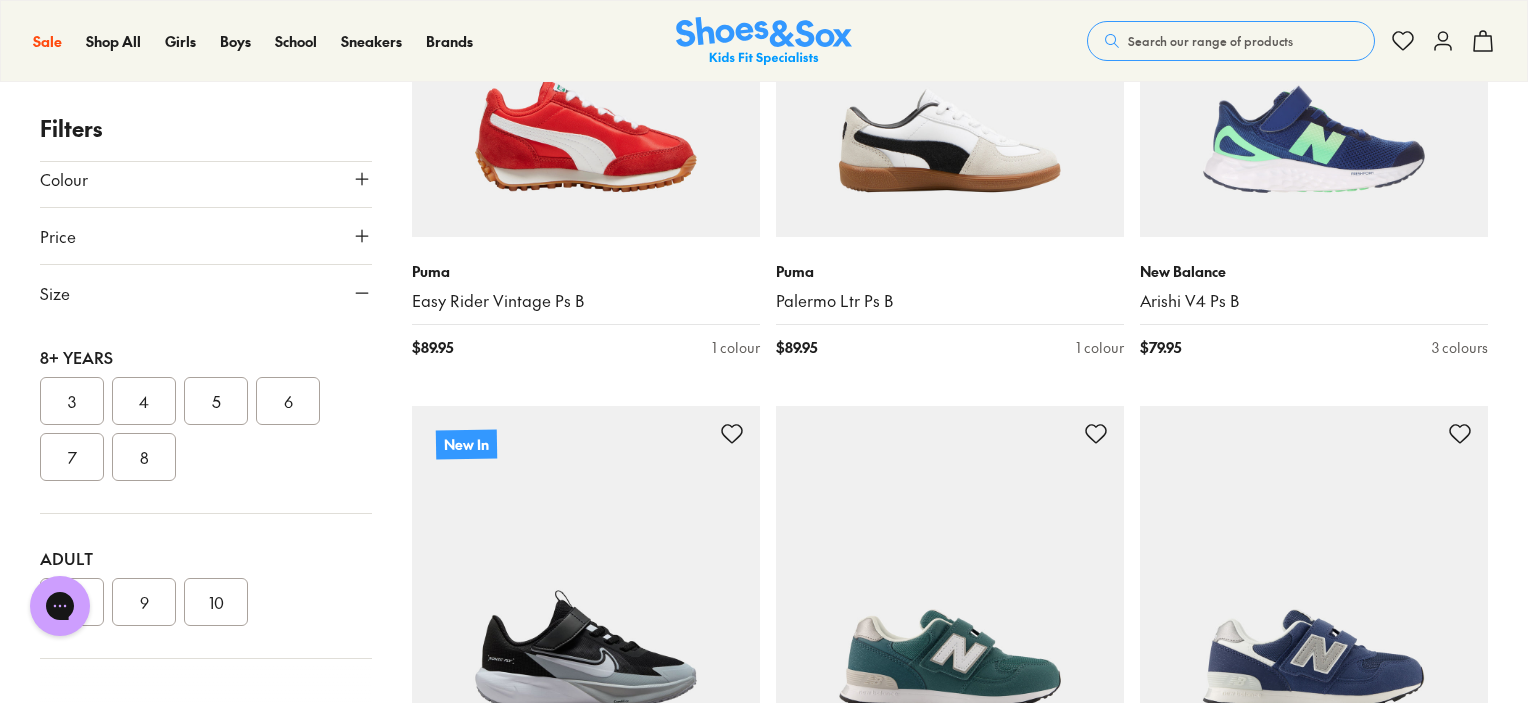 click on "8" at bounding box center (144, 457) 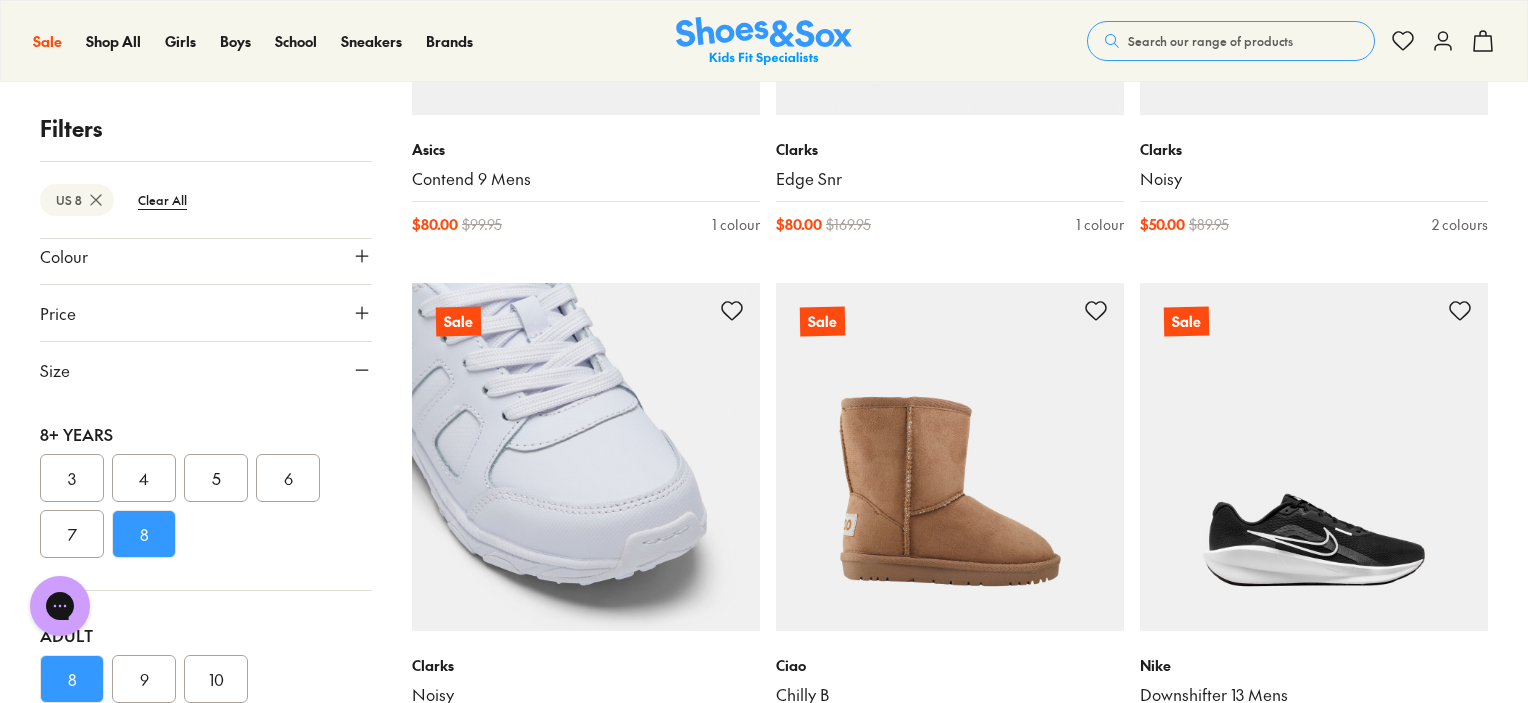 scroll, scrollTop: 3900, scrollLeft: 0, axis: vertical 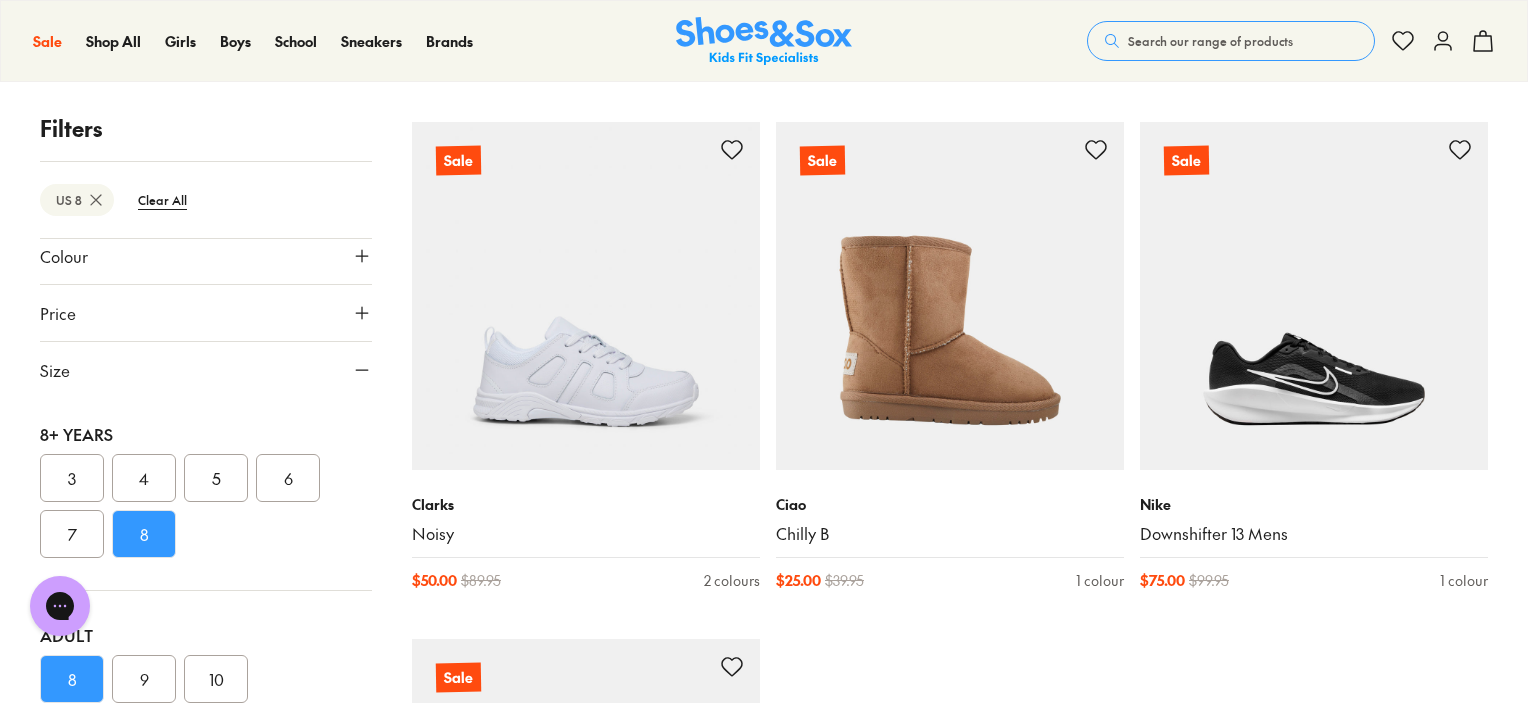 drag, startPoint x: 94, startPoint y: 515, endPoint x: 168, endPoint y: 525, distance: 74.672615 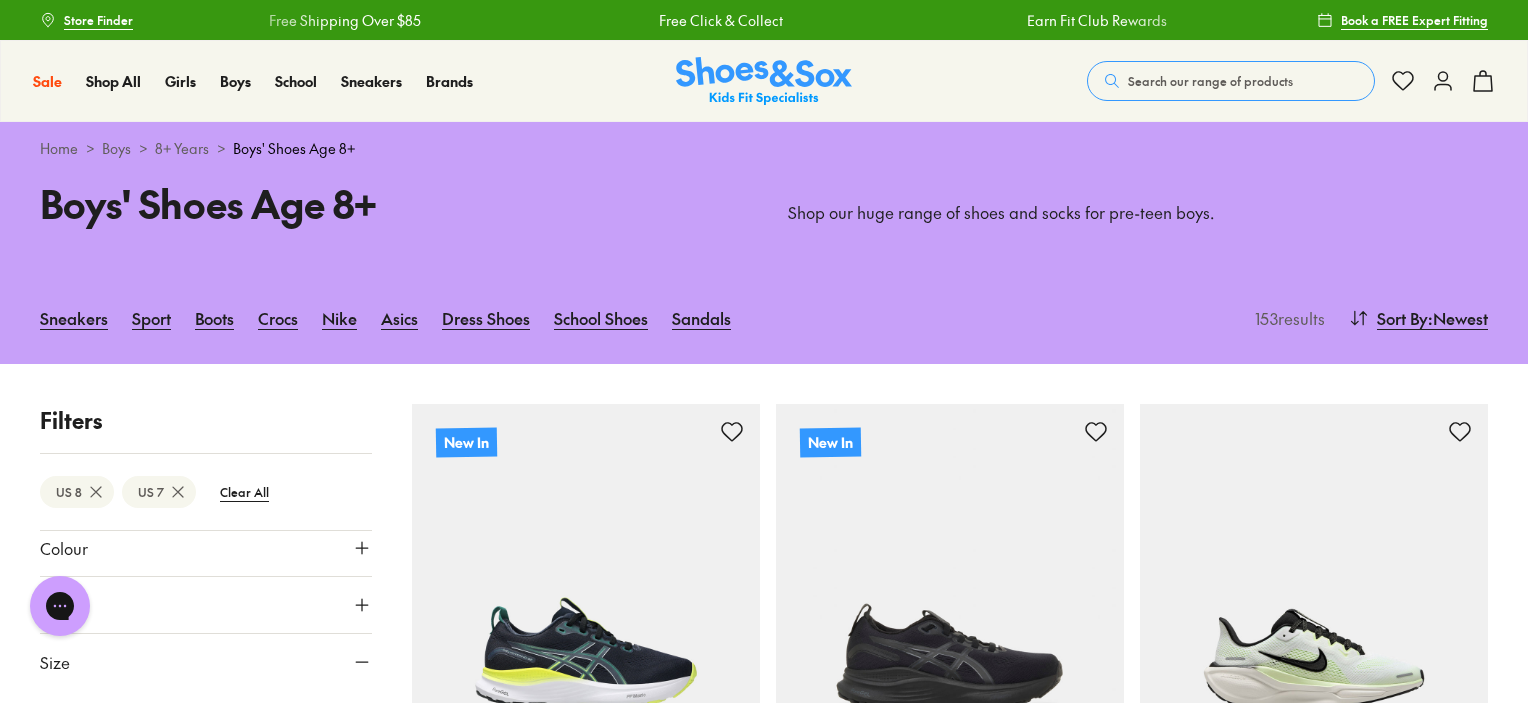 scroll, scrollTop: 500, scrollLeft: 0, axis: vertical 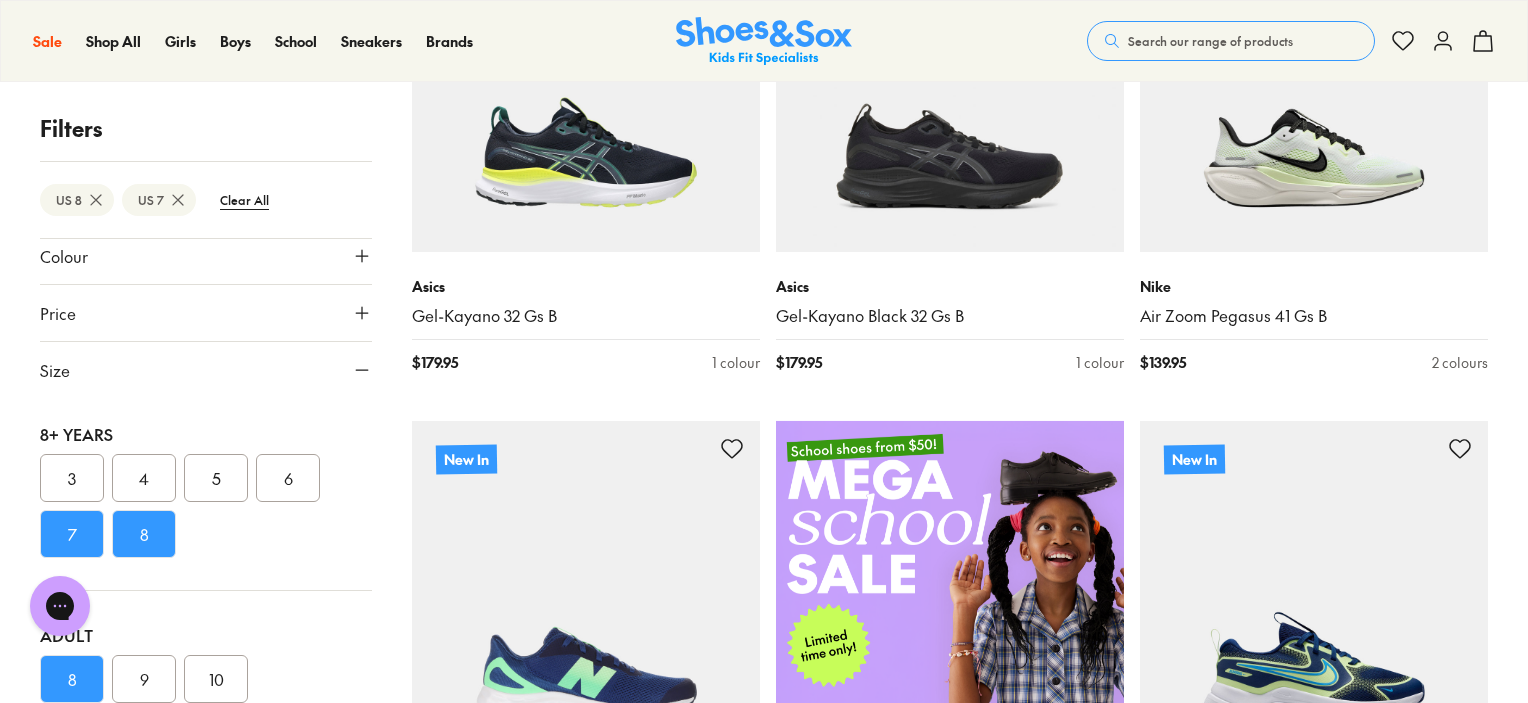 click 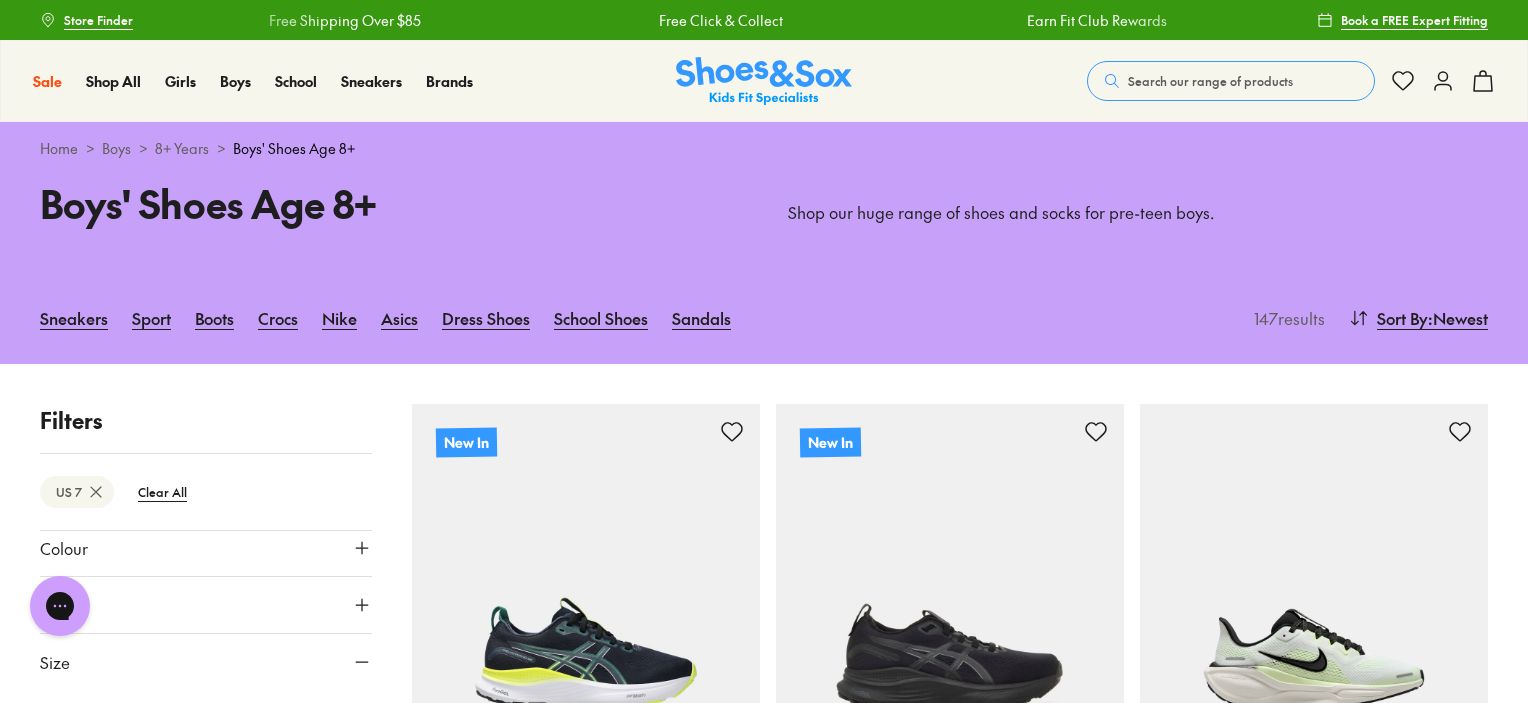 scroll, scrollTop: 200, scrollLeft: 0, axis: vertical 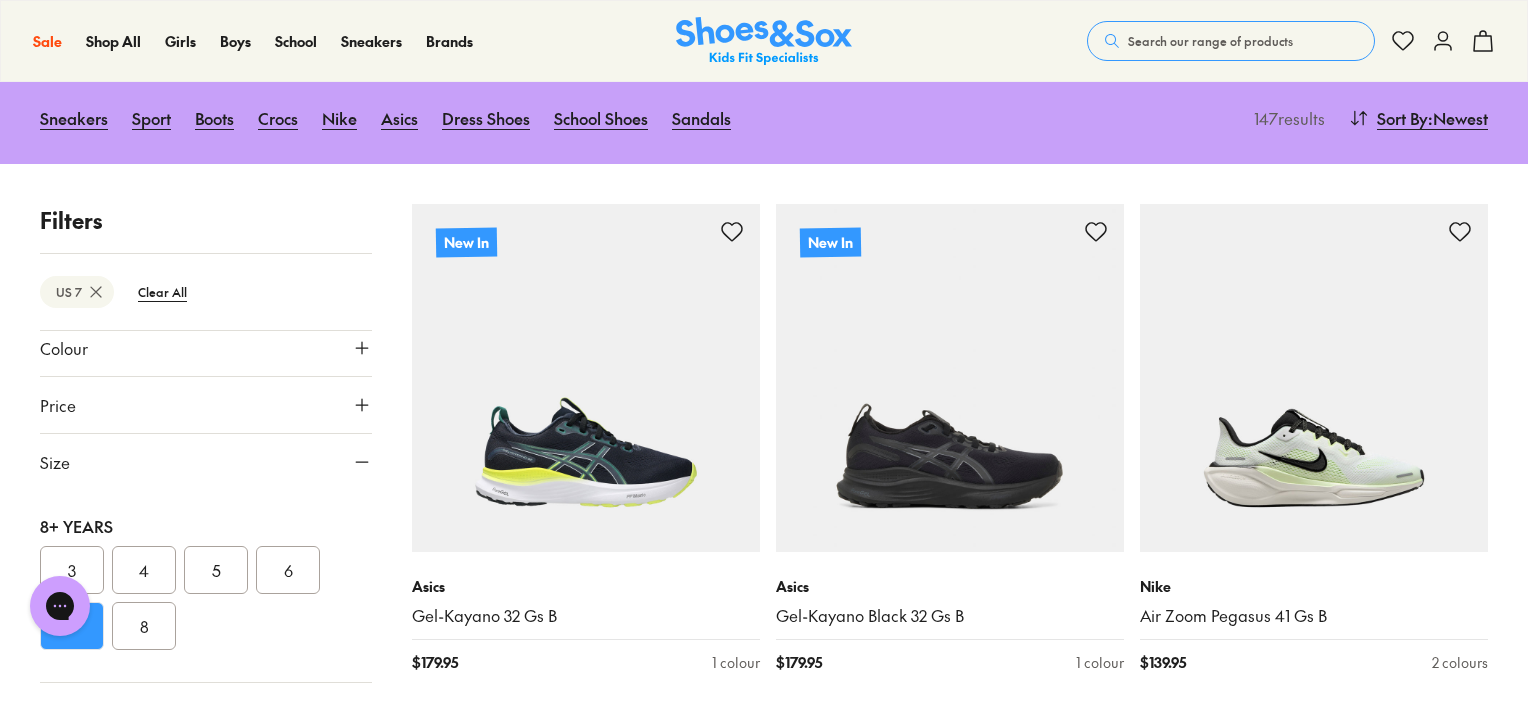 click on "Filters US 7   Clear All Brand Adidas Originals ( 8 ) Adidas Performance ( 2 ) Asics ( 34 ) Birkenstock Bobux Camper Ciao ( 2 ) Clarks ( 11 ) Converse ( 2 ) Crocs Harrison ( 4 ) Kicks ( 1 ) New Balance ( 15 ) Nike ( 38 ) Old Soles Pablosky Puma ( 1 ) Reebok ( 22 ) Roc ( 5 ) Saltwater Sandals Skechers Startrite Teva Vans Age Youth ( 6 ) Senior ( 119 ) Junior ( 20 ) Infant/Toddler Adult Gender All Boys Unisex Style Sport ( 69 ) Sneakers ( 50 ) Sandals School ( 18 ) Beach Sandals ( 4 ) Boots ( 2 ) Gumboots Shoes ( 1 ) Slippers ( 1 ) Colour Black ( 63 ) White ( 34 ) Blue ( 16 ) Navy ( 9 ) Grey ( 7 ) Brown ( 3 ) Red ( 5 ) Neutrals ( 1 ) Beige ( 1 ) Green ( 1 ) Light Blue ( 1 ) Pink ( 1 ) Purple ( 1 ) Yellow ( 2 ) Multi Colour Orange Silver Price Min $ 15 Max $ 200 Size EU UK US 0-12 Months 05 1-3 Years 05 06 07 08 09 010 3-8 Years 011 012 013 1 2 3 8+ Years 3 4 5 6 7 8 Adult 8 9 10 New In Asics Gel-Kayano 32 Gs B $ 179.95 1 colour New In Asics Gel-Kayano Black 32 Gs B $ 179.95 1 colour Nike $ 139.95 2 colours $ $" at bounding box center [764, 3035] 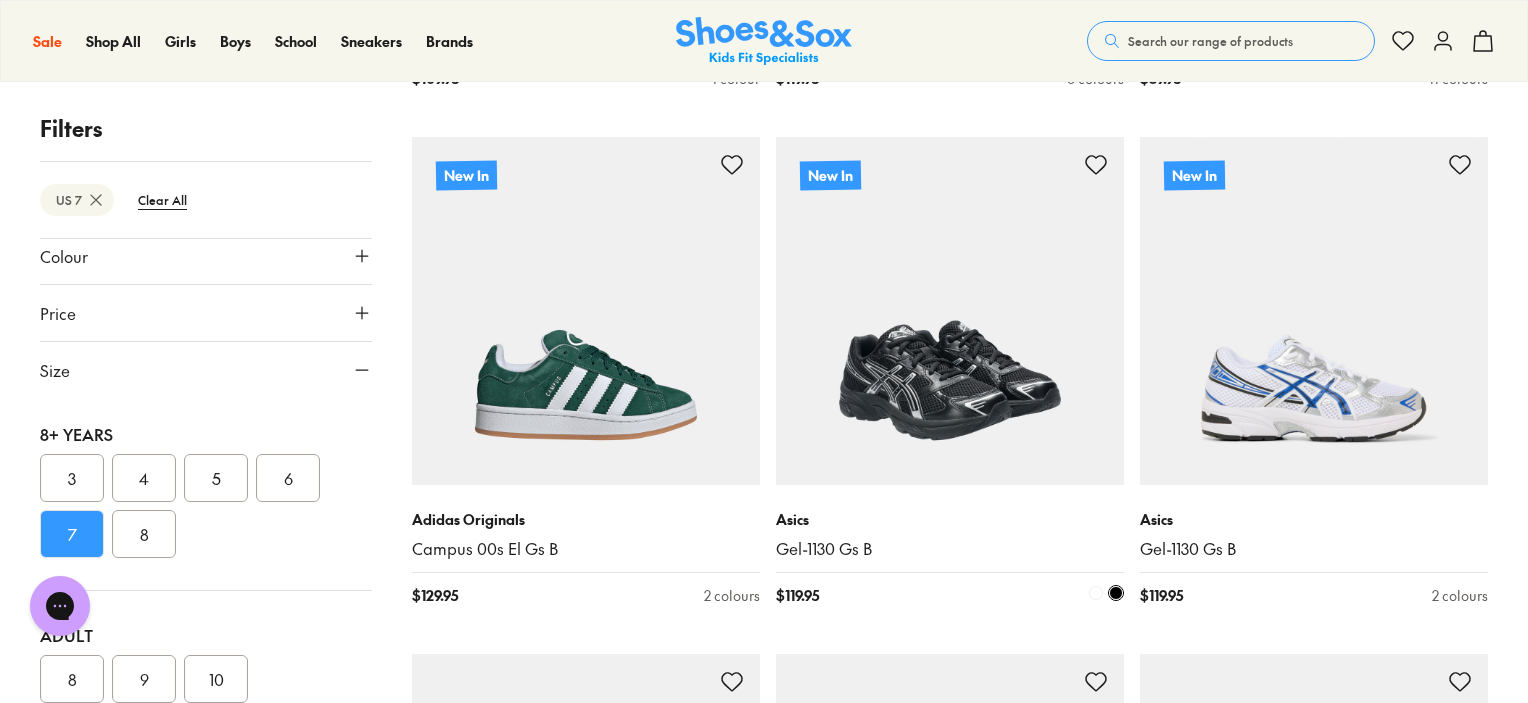 scroll, scrollTop: 2900, scrollLeft: 0, axis: vertical 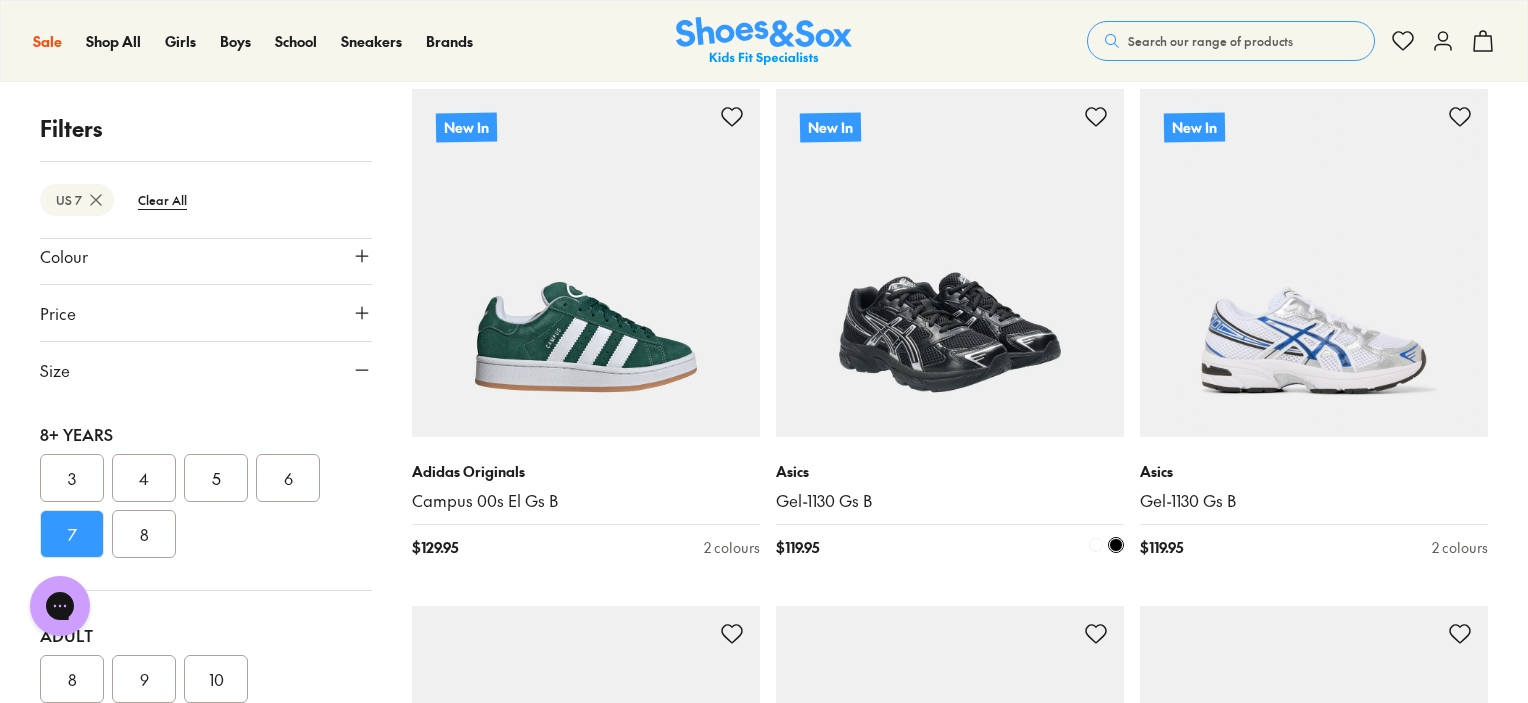 click at bounding box center (950, 263) 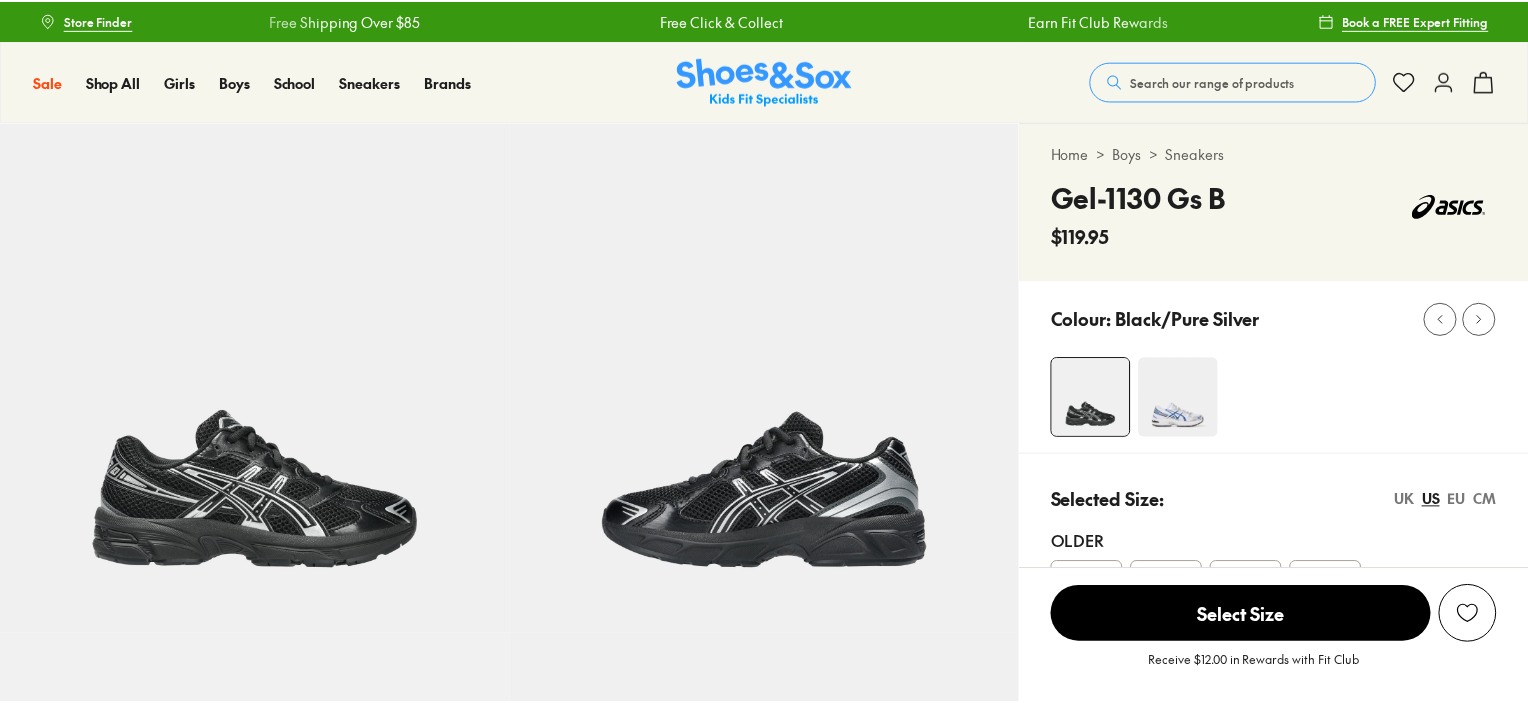 scroll, scrollTop: 0, scrollLeft: 0, axis: both 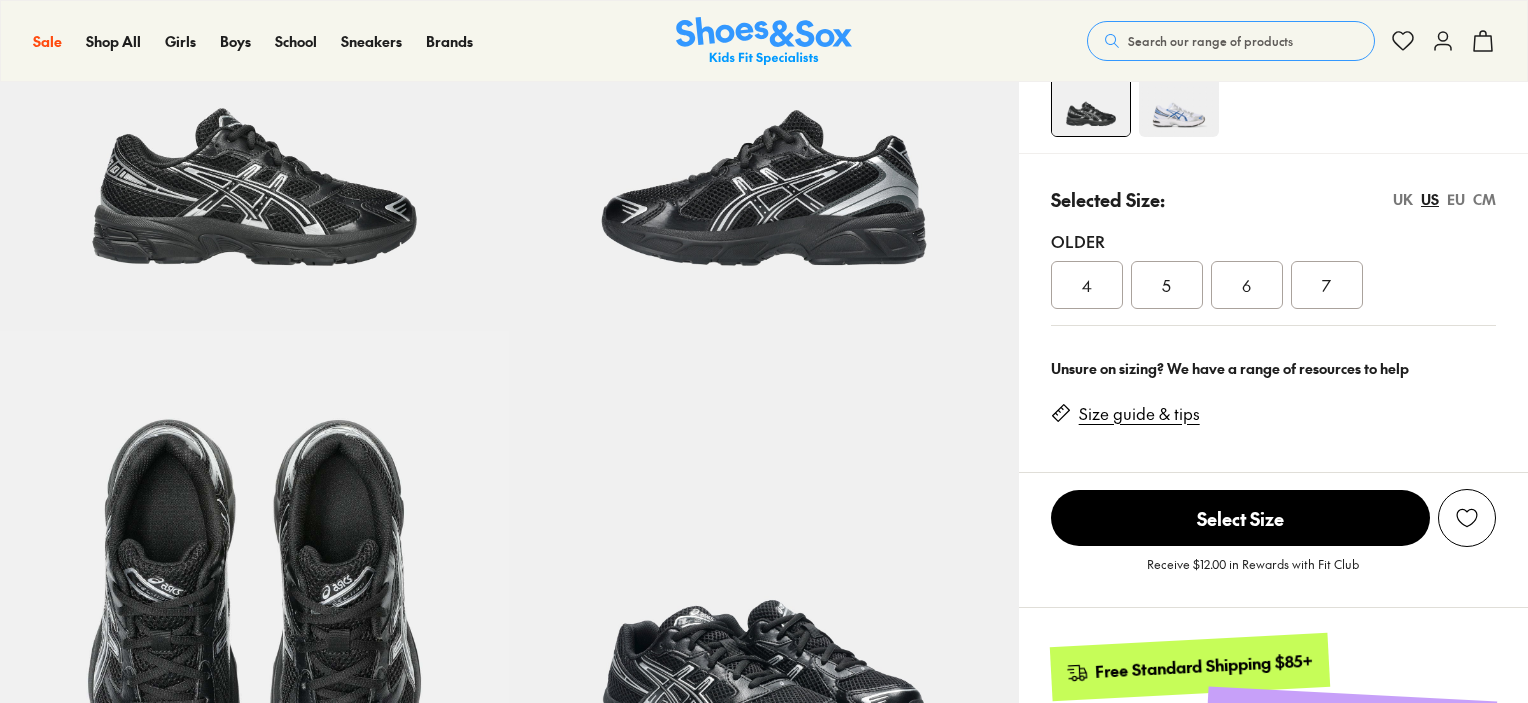 select on "*" 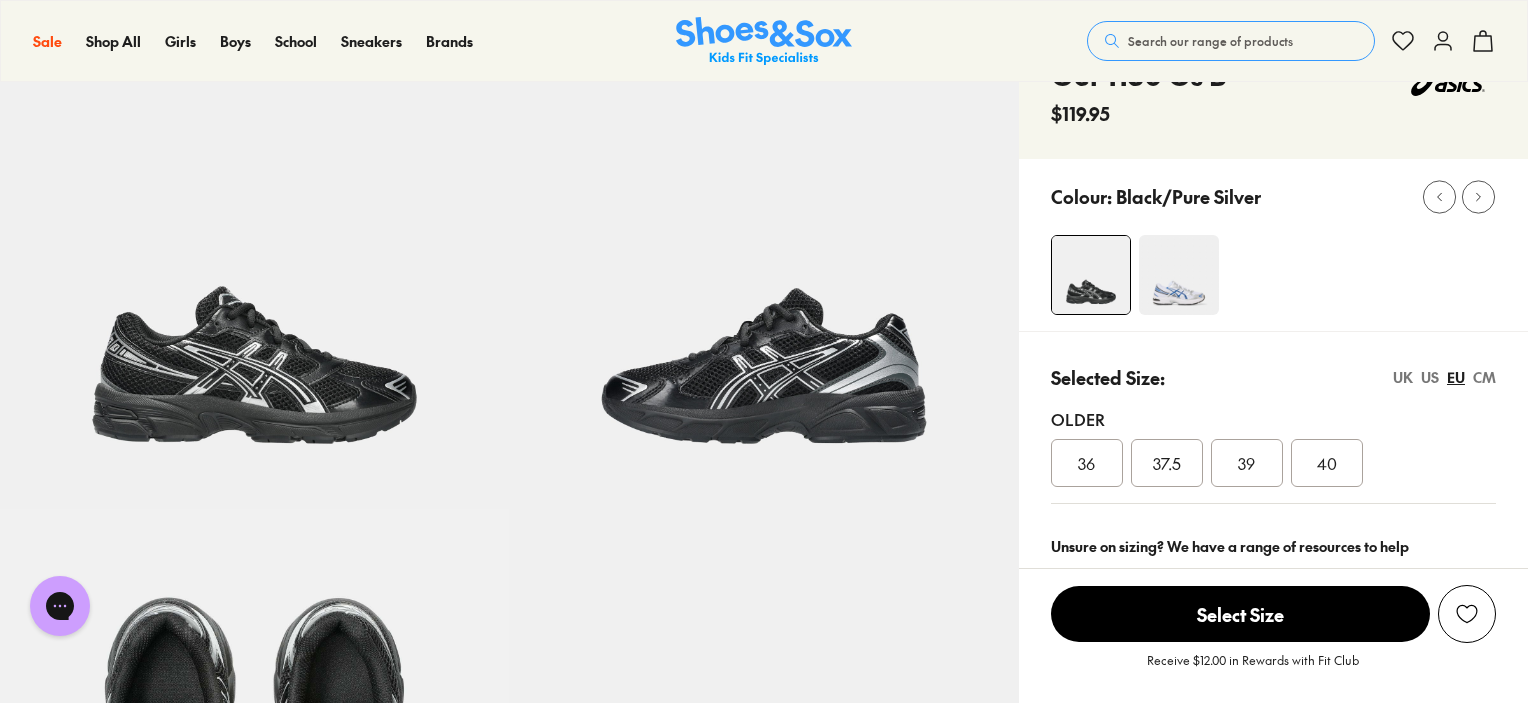 scroll, scrollTop: 100, scrollLeft: 0, axis: vertical 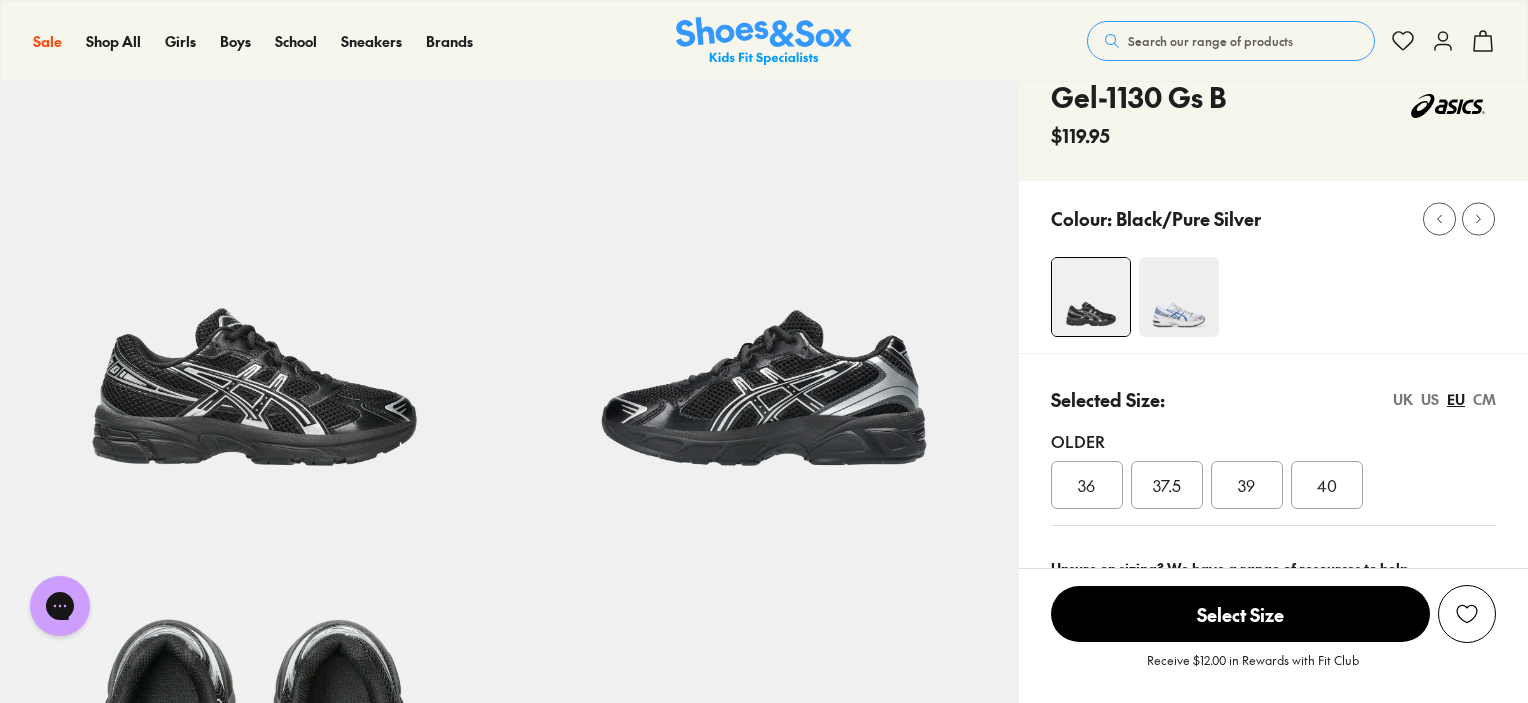 click at bounding box center (1179, 297) 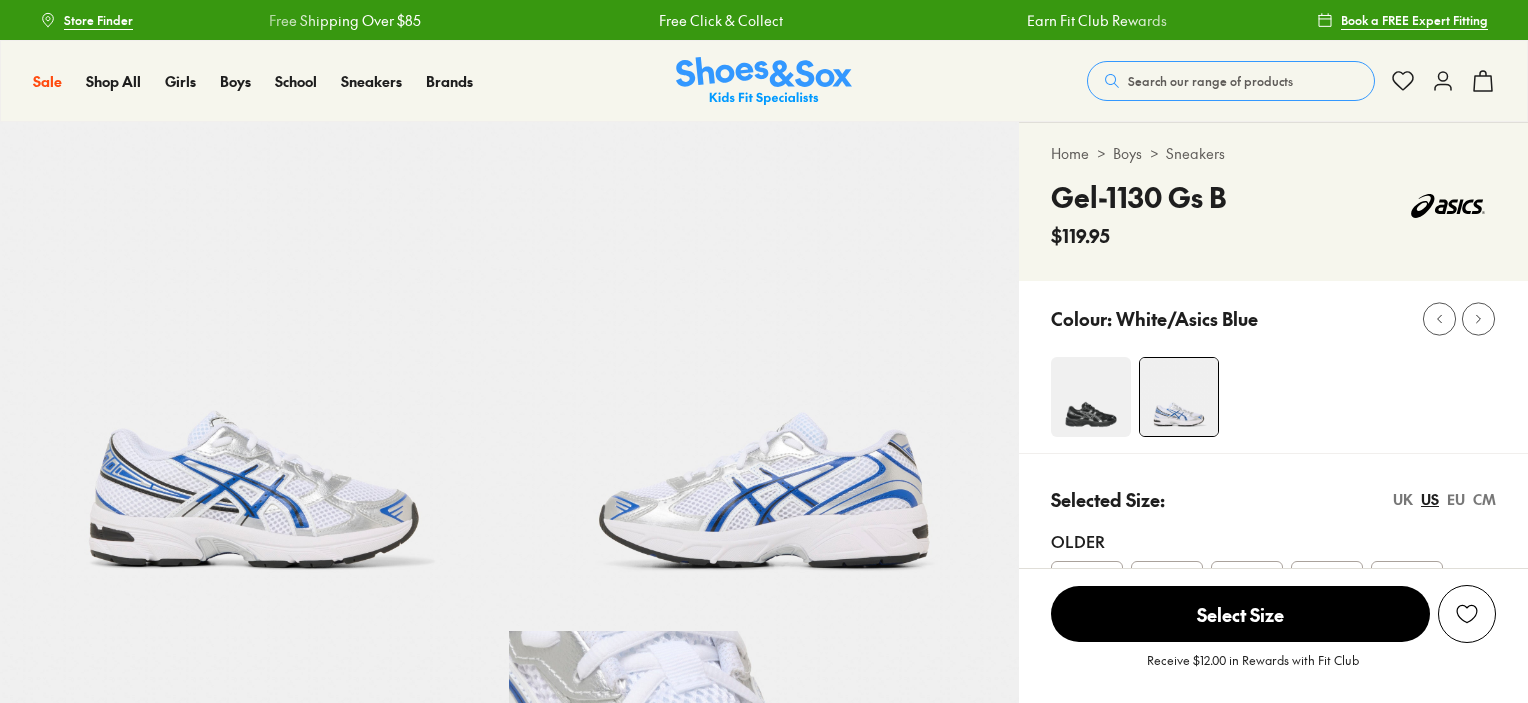 scroll, scrollTop: 301, scrollLeft: 0, axis: vertical 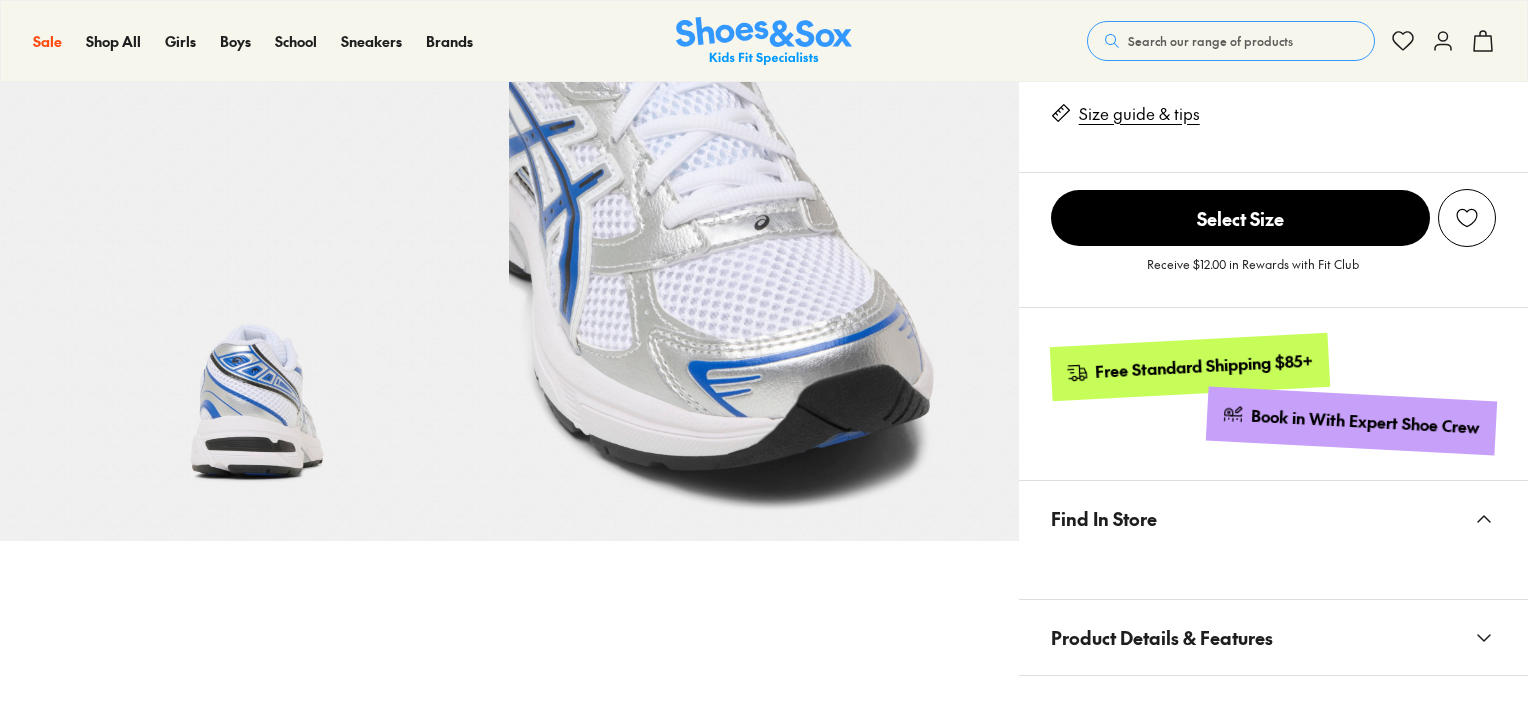 select on "*" 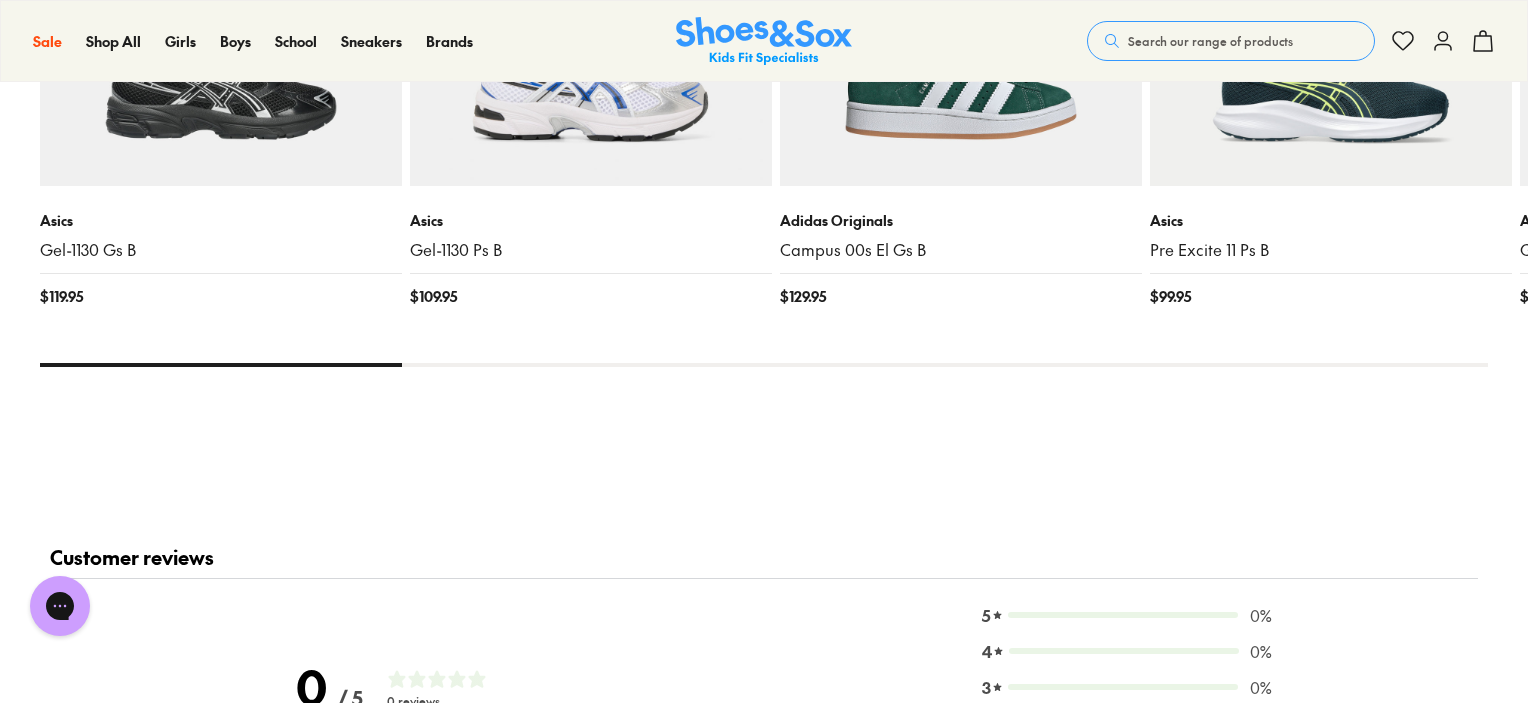 scroll, scrollTop: 1900, scrollLeft: 0, axis: vertical 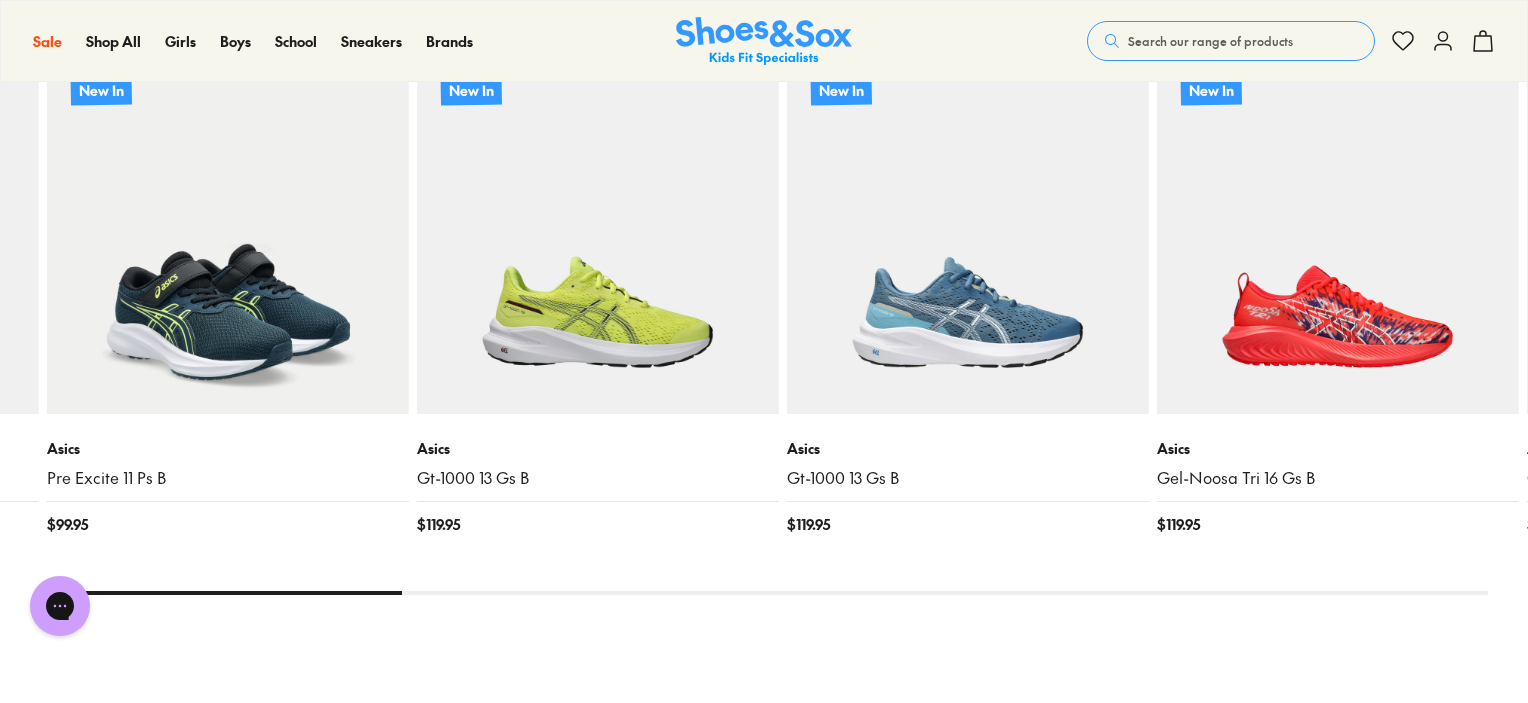 click at bounding box center [228, 233] 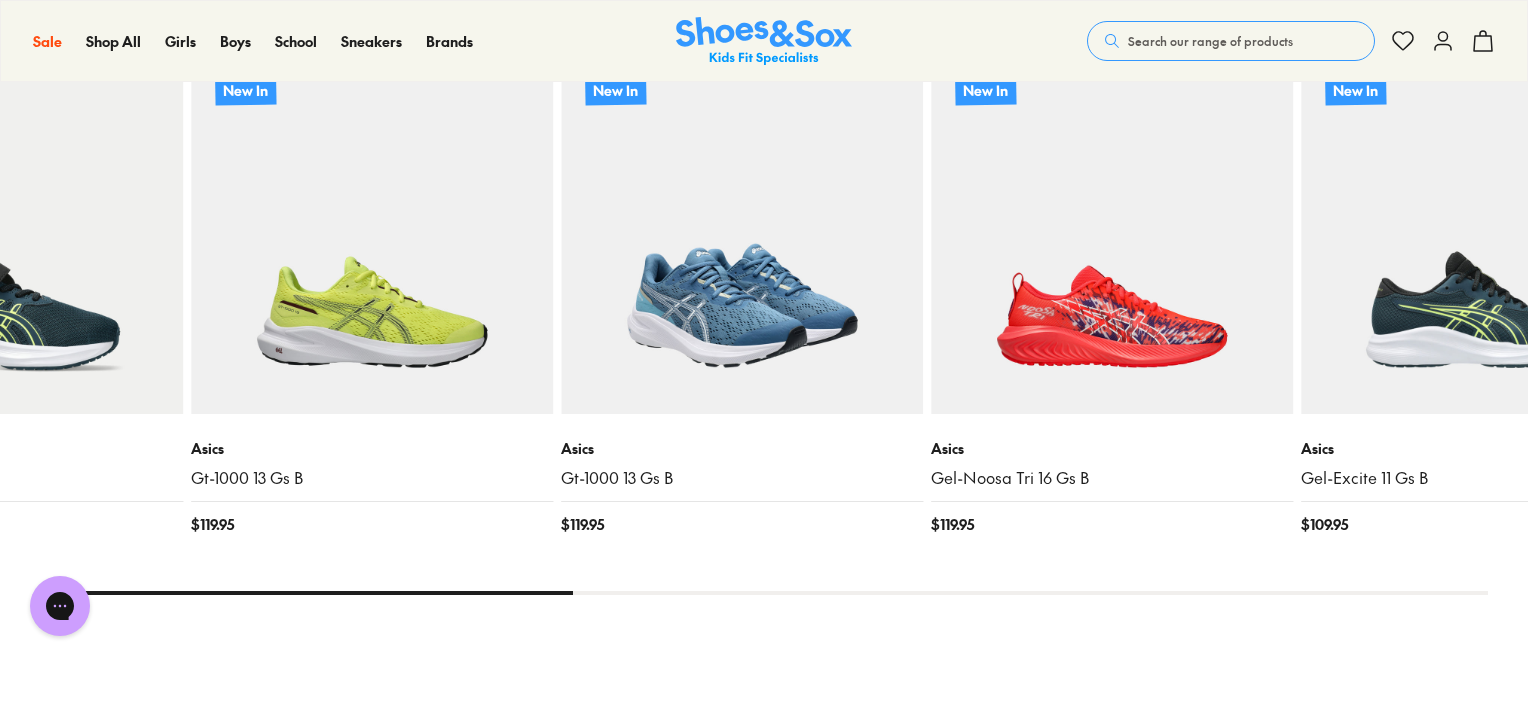 click at bounding box center [742, 233] 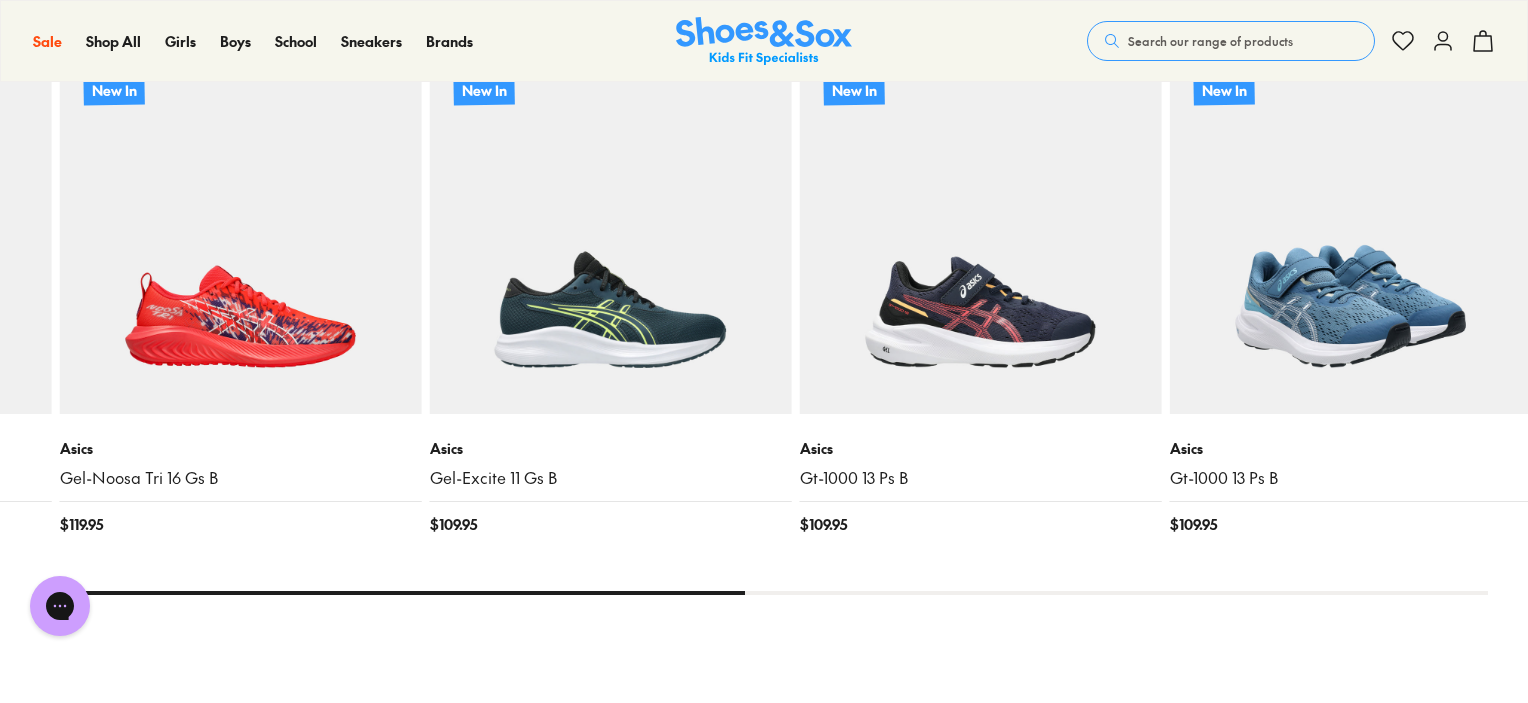 click at bounding box center [1351, 233] 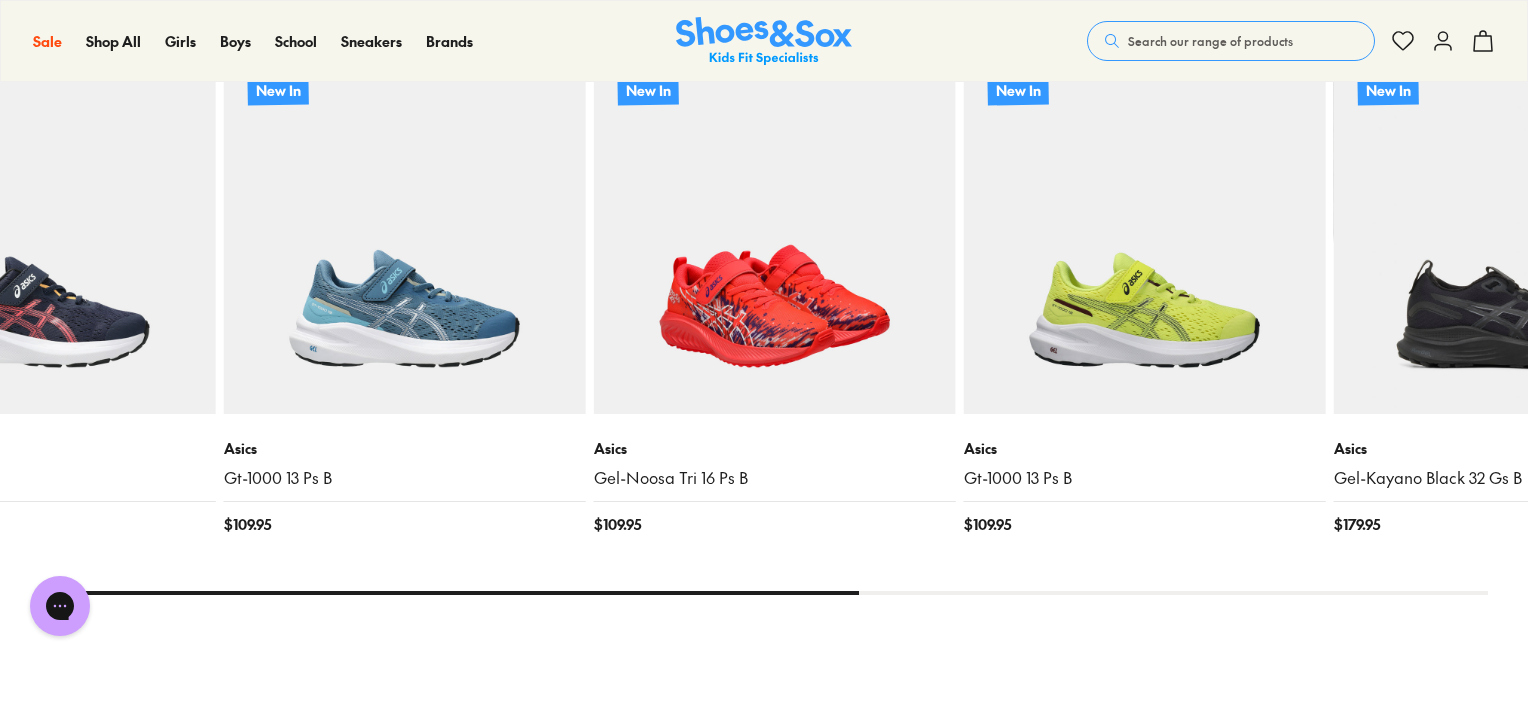 click at bounding box center [775, 233] 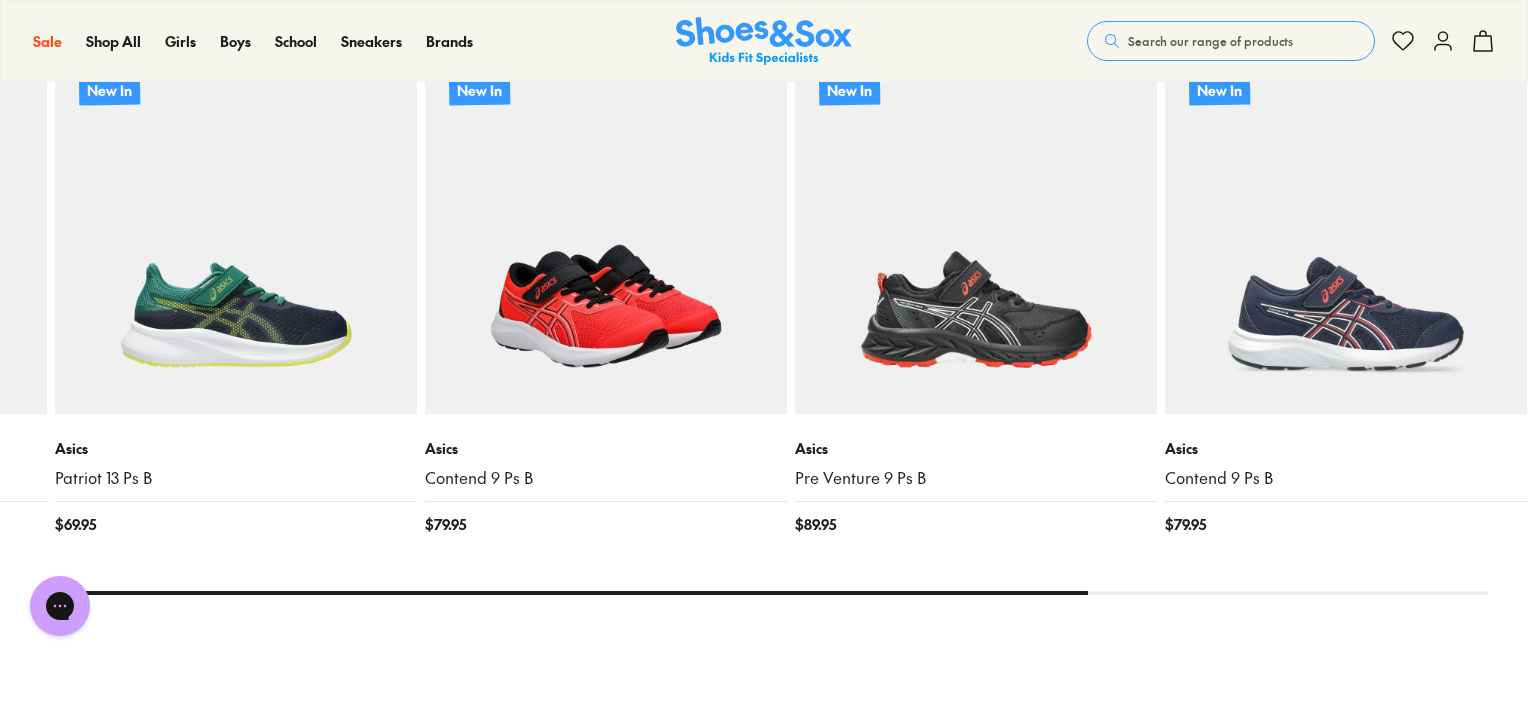 click at bounding box center [606, 233] 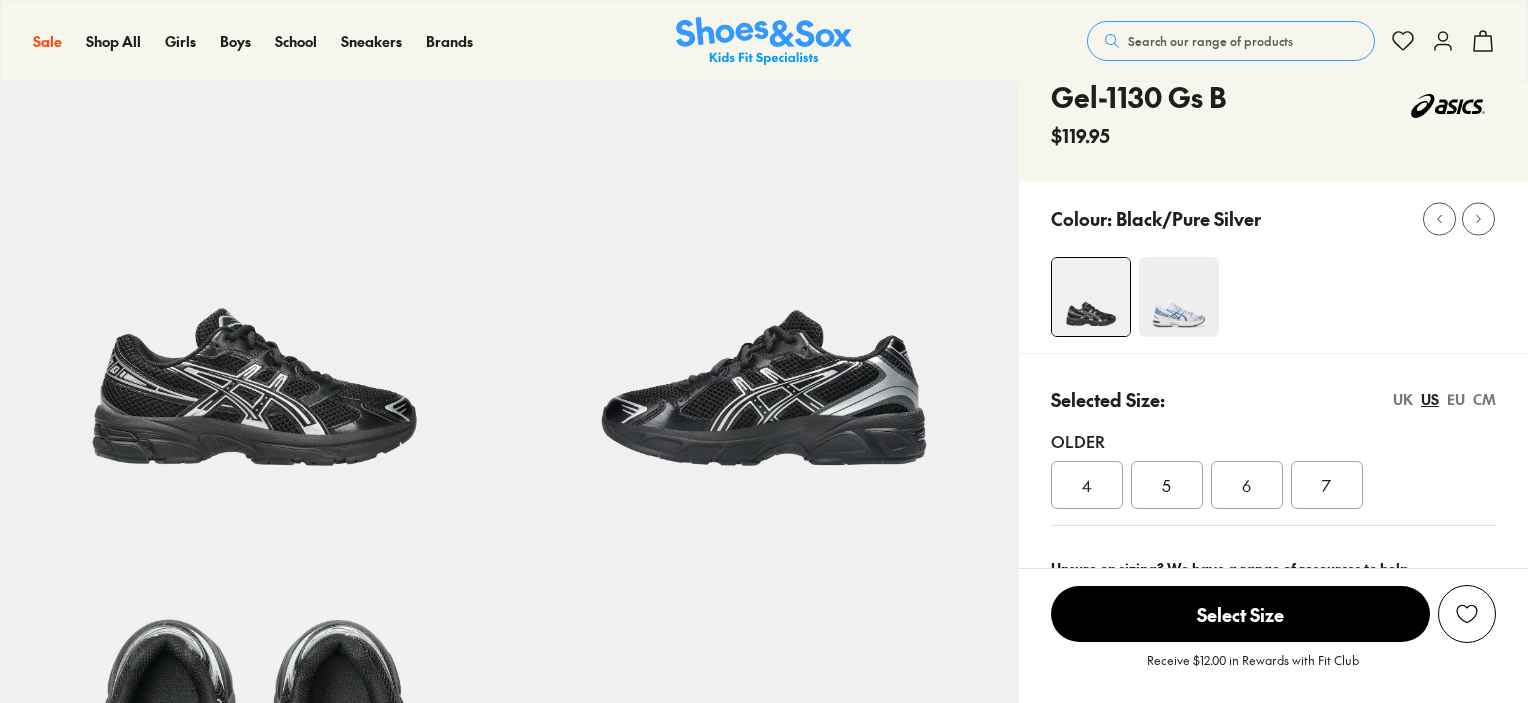 scroll, scrollTop: 100, scrollLeft: 0, axis: vertical 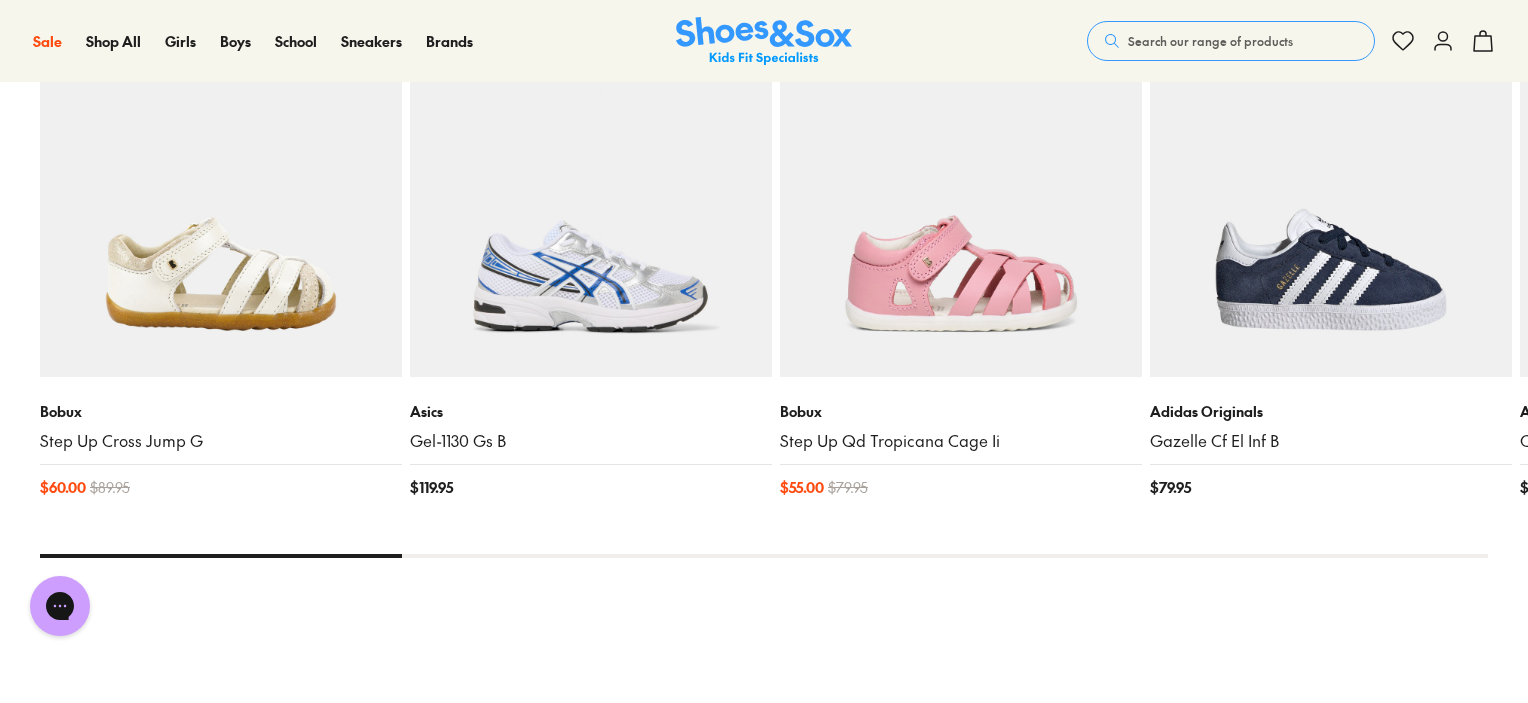 click on "Search our range of products" at bounding box center (1210, 41) 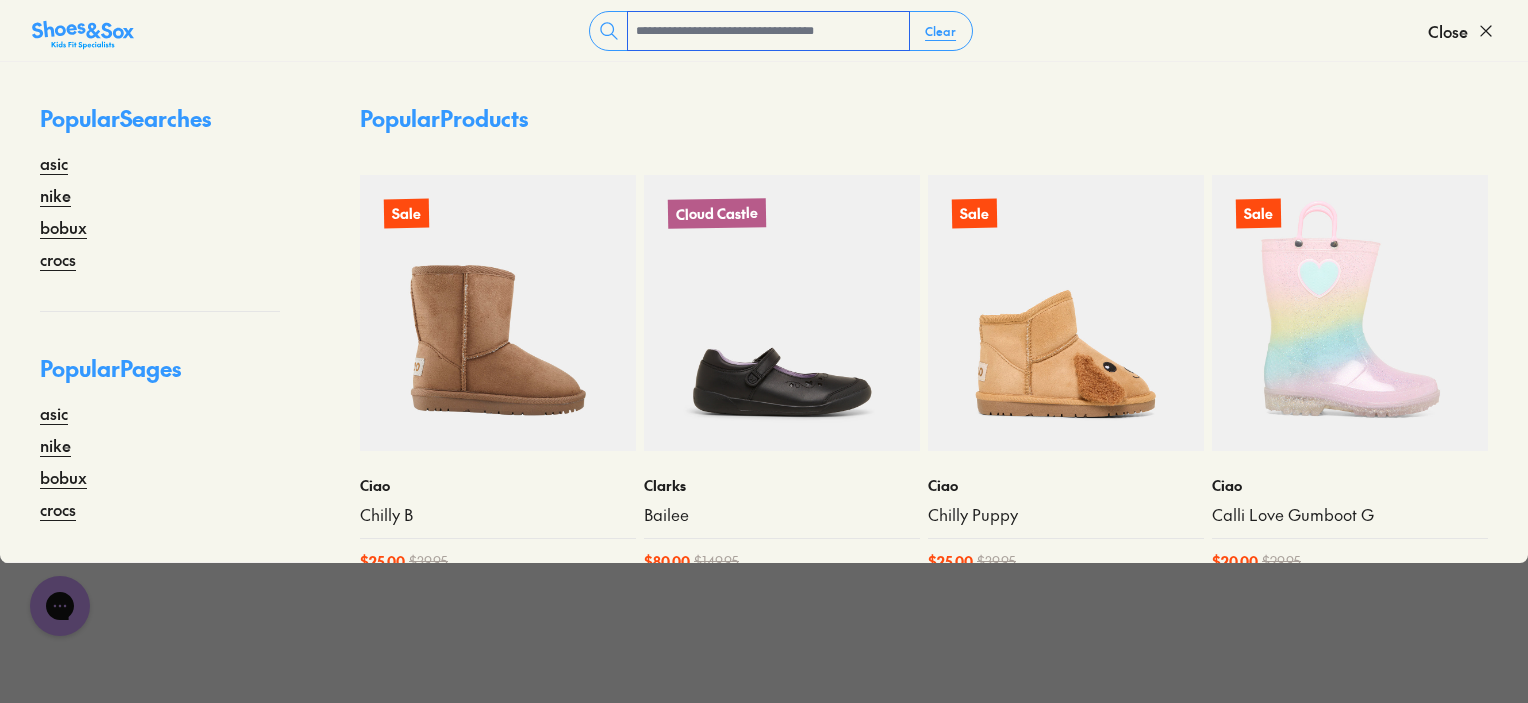 scroll, scrollTop: 0, scrollLeft: 0, axis: both 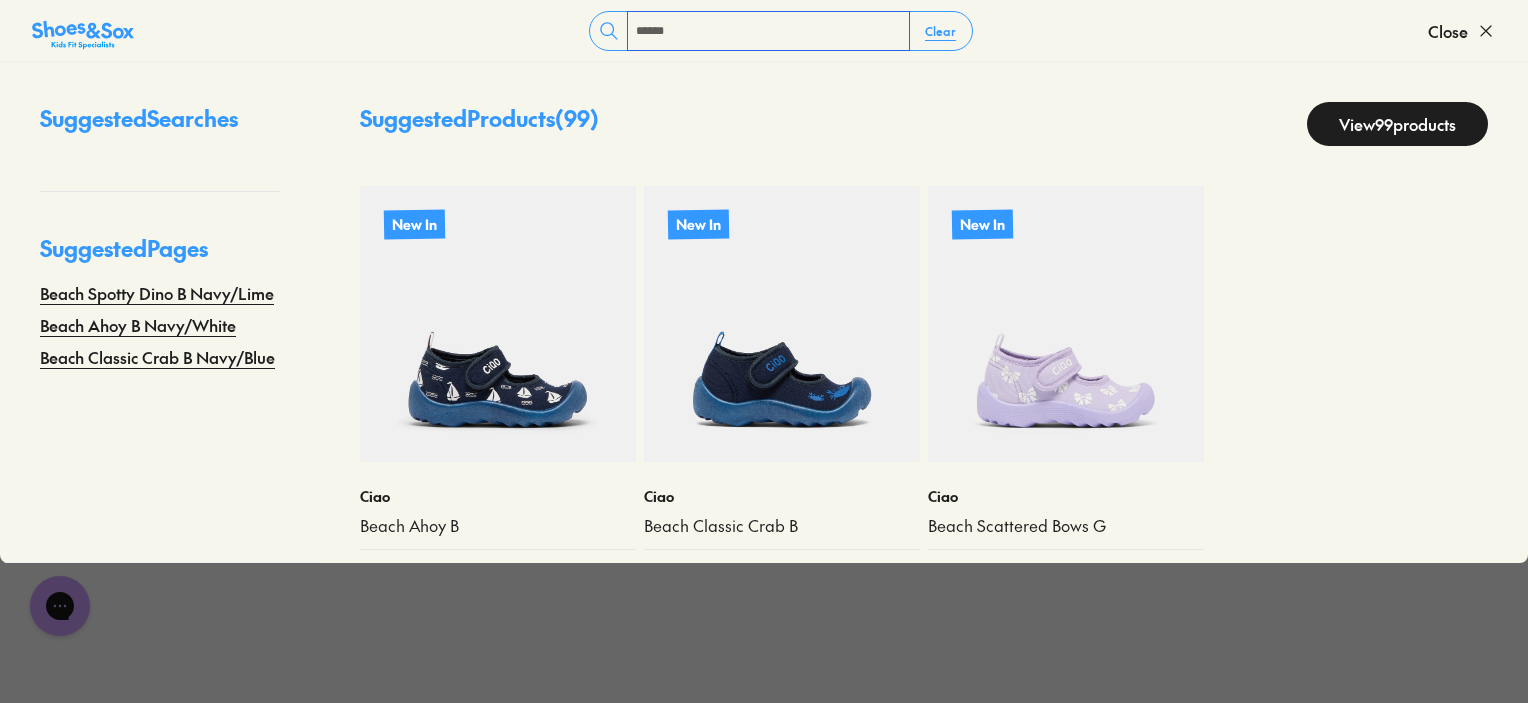 type on "******" 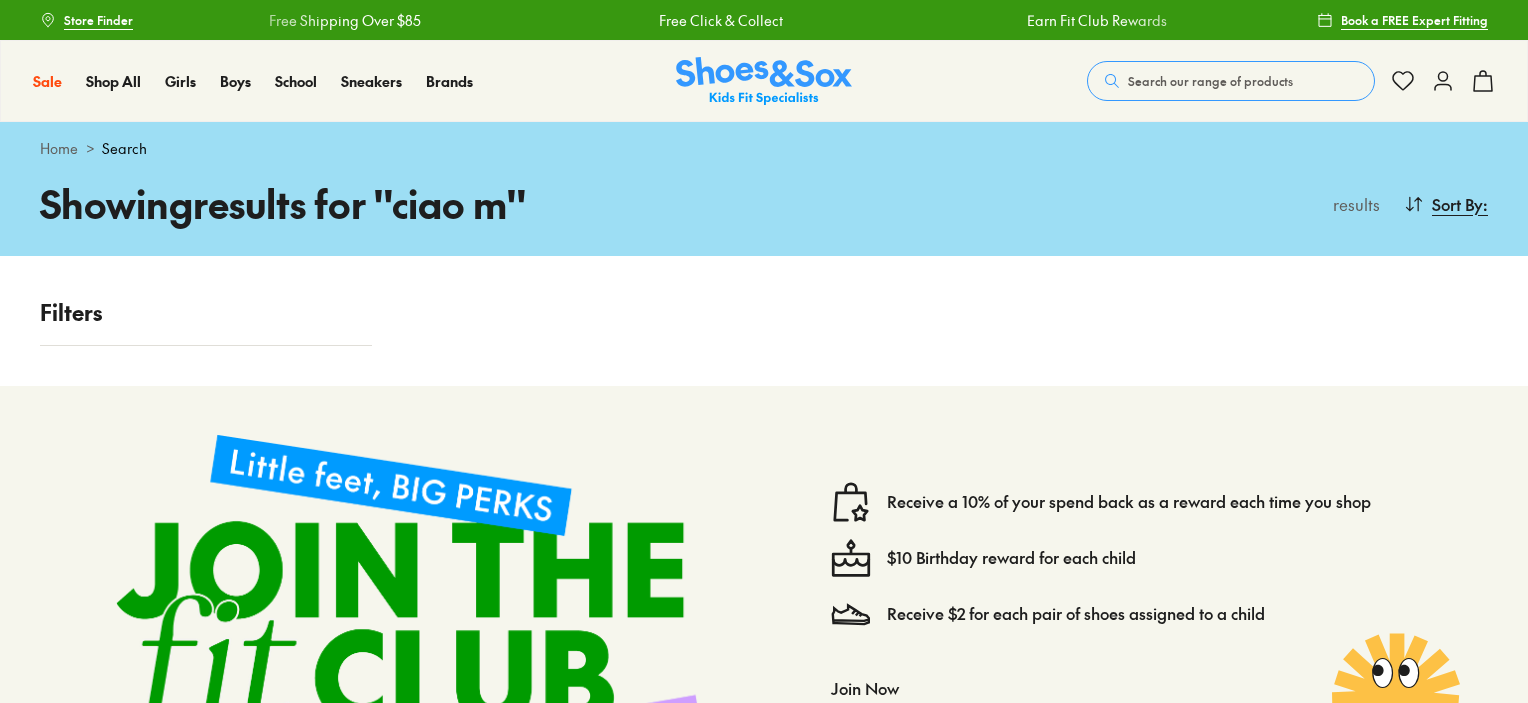 scroll, scrollTop: 0, scrollLeft: 0, axis: both 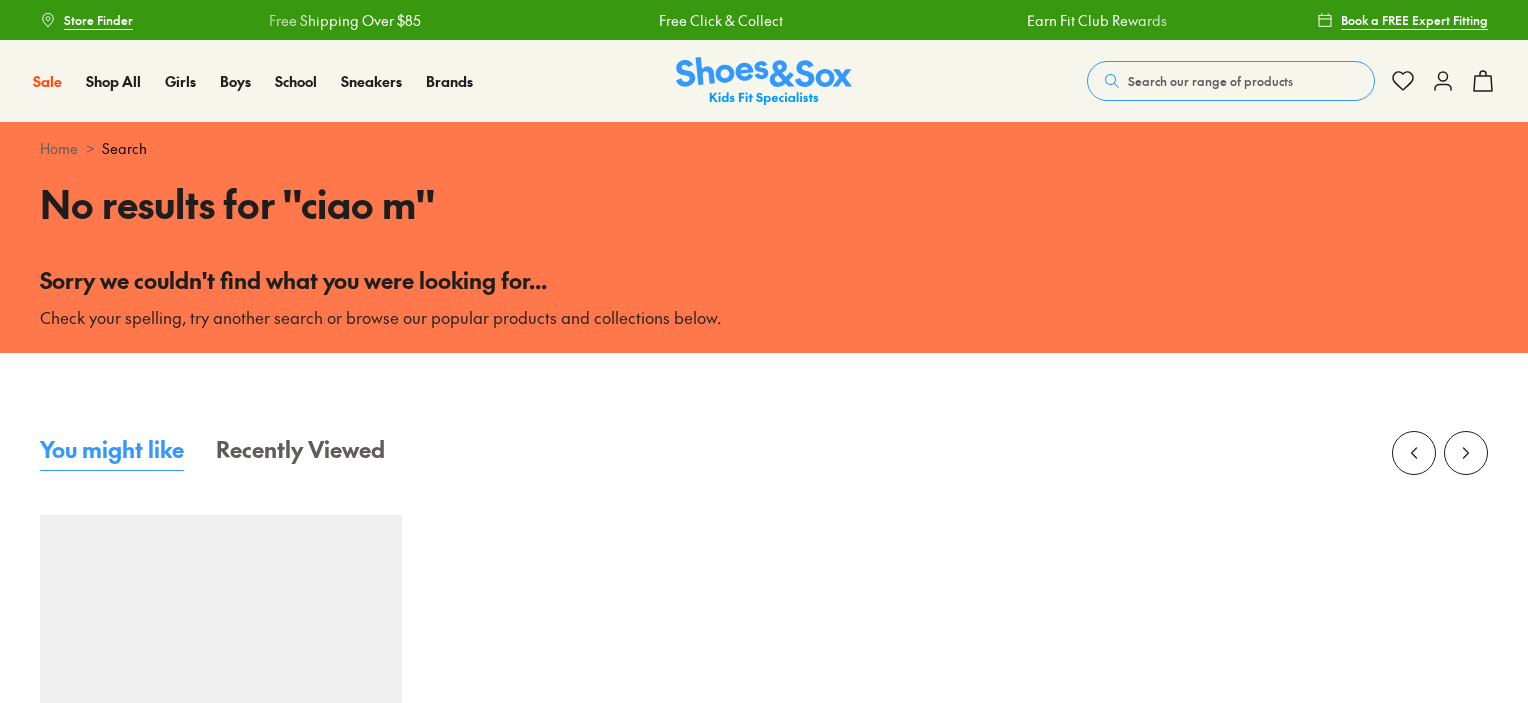 click on "Search our range of products" at bounding box center [1210, 81] 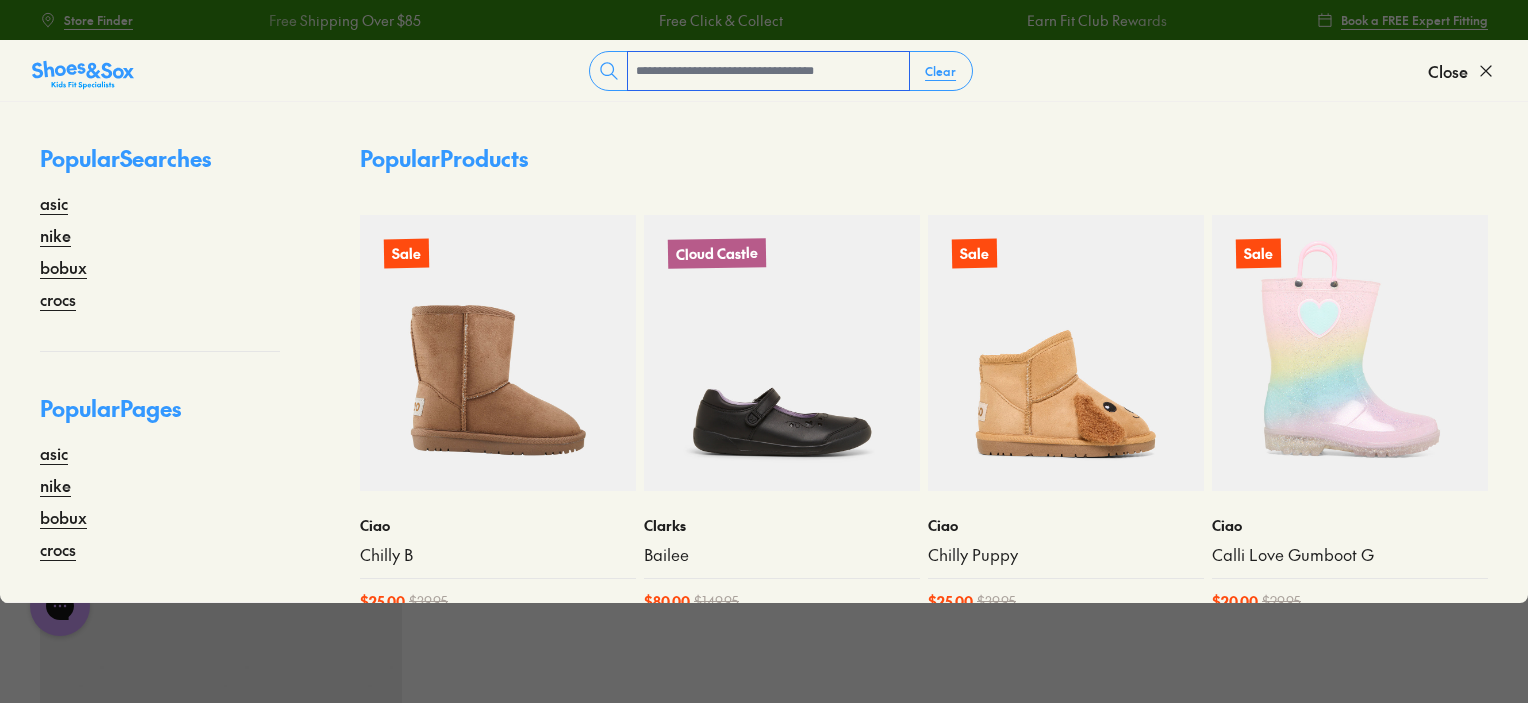 scroll, scrollTop: 0, scrollLeft: 0, axis: both 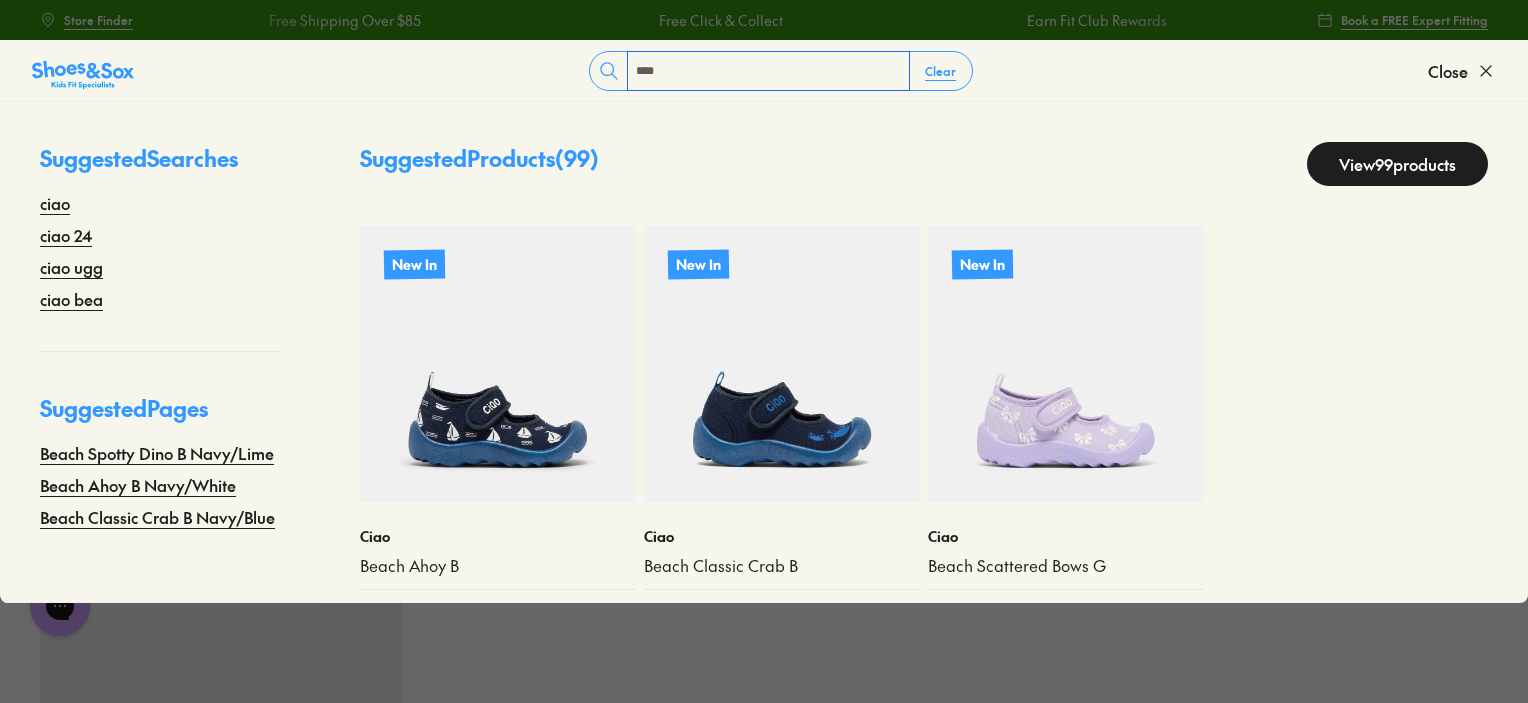 type on "****" 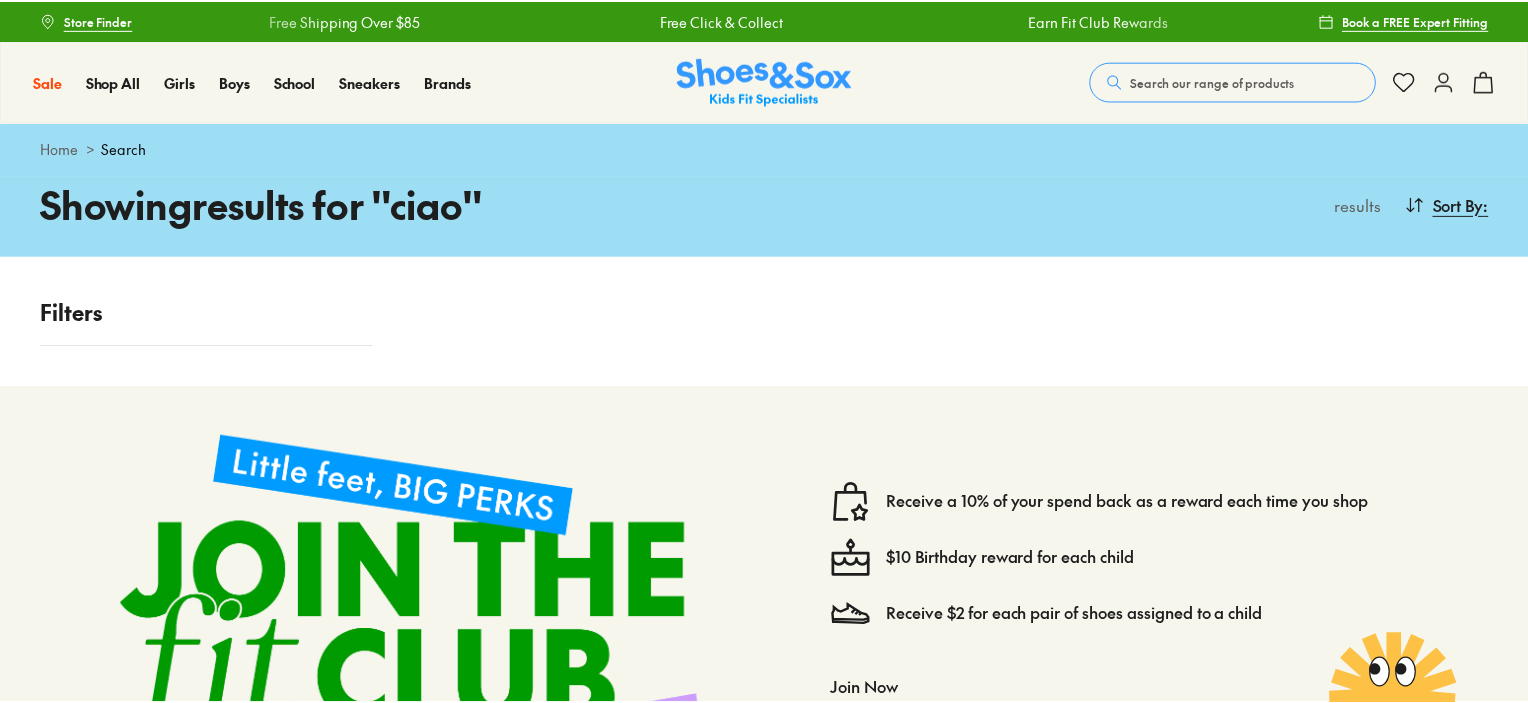 scroll, scrollTop: 0, scrollLeft: 0, axis: both 